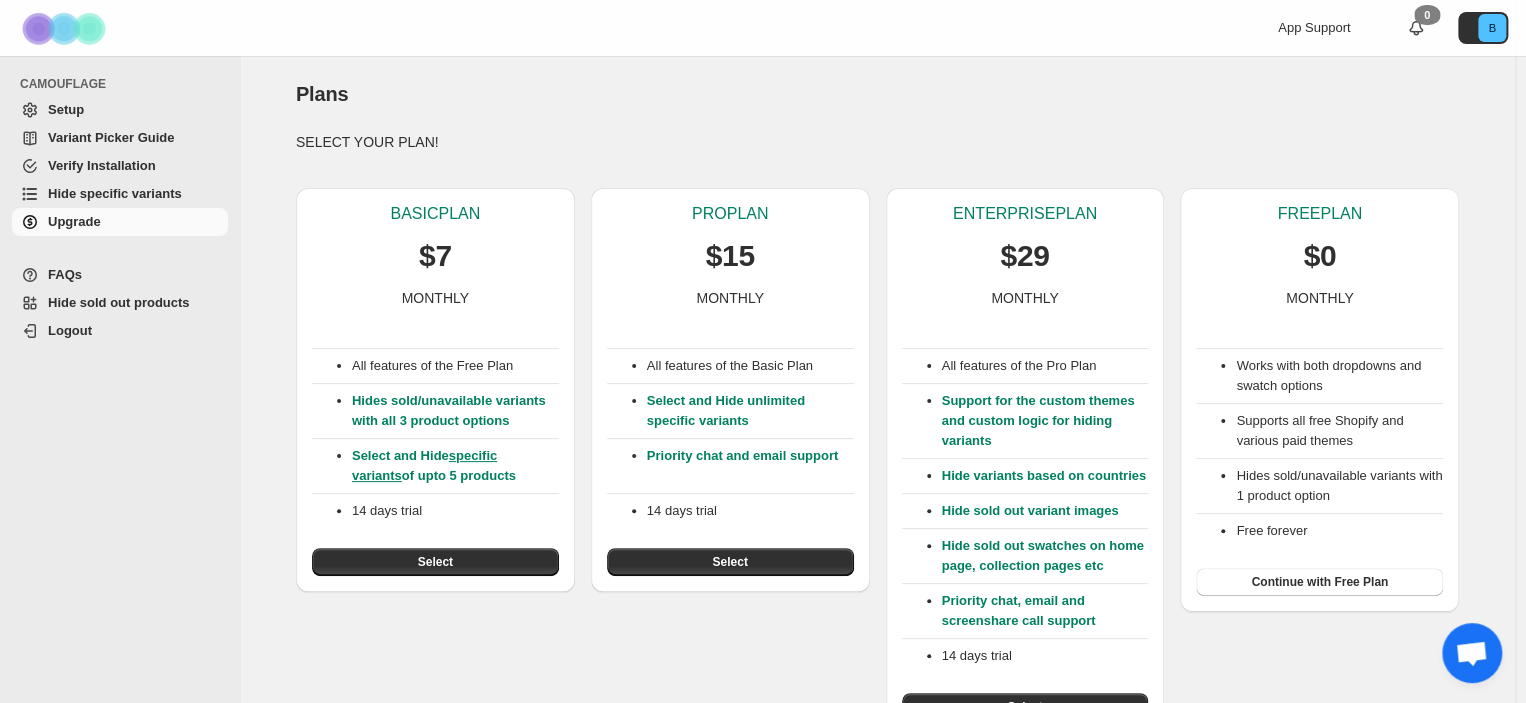 scroll, scrollTop: 32, scrollLeft: 0, axis: vertical 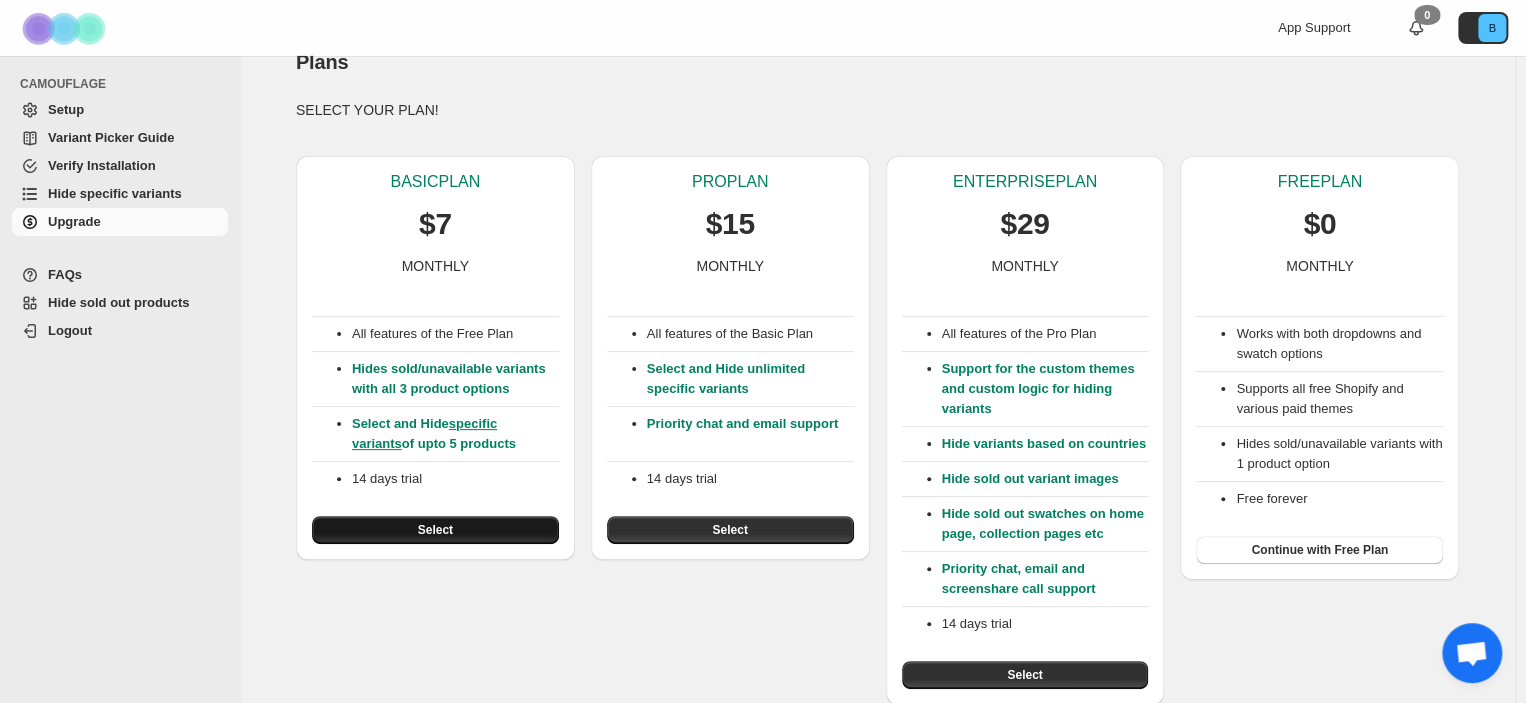 click on "Select" at bounding box center [435, 530] 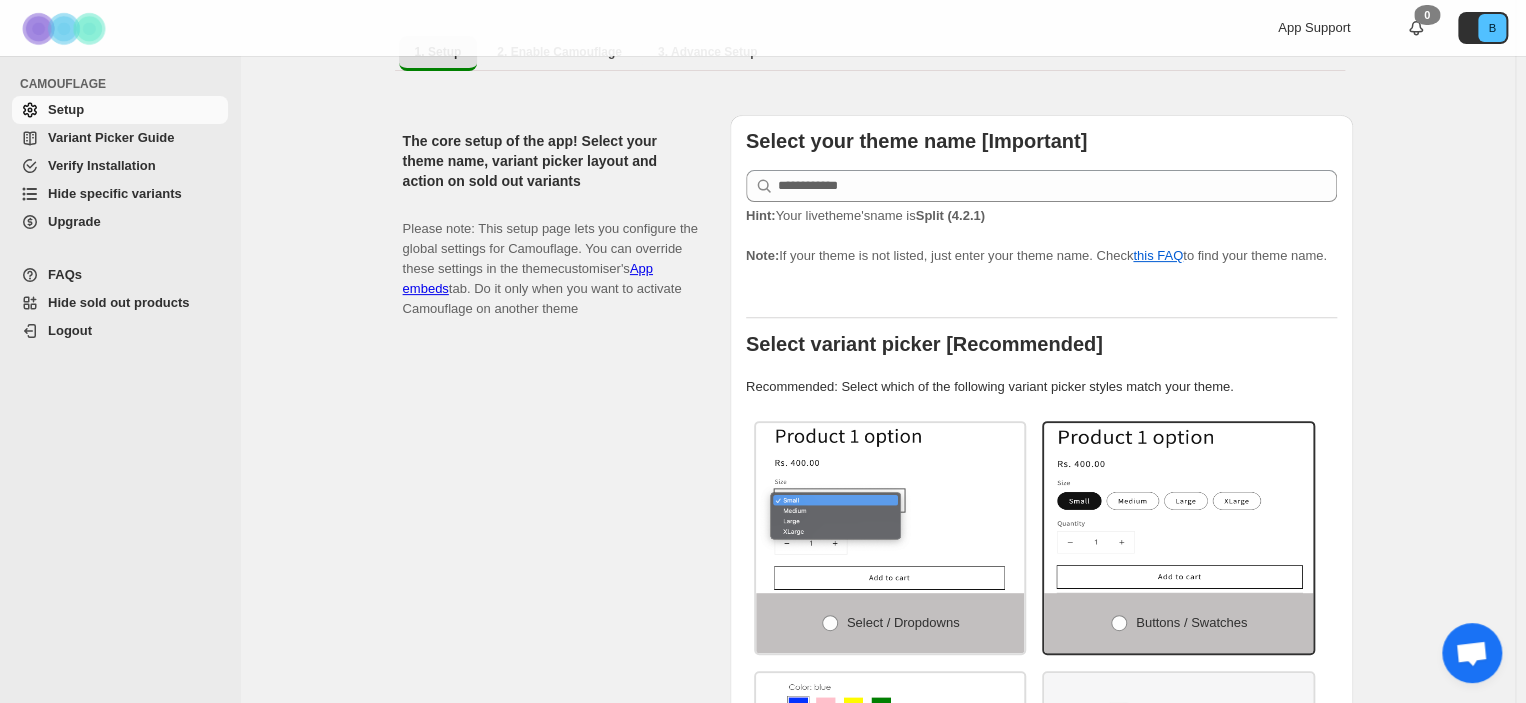 scroll, scrollTop: 200, scrollLeft: 0, axis: vertical 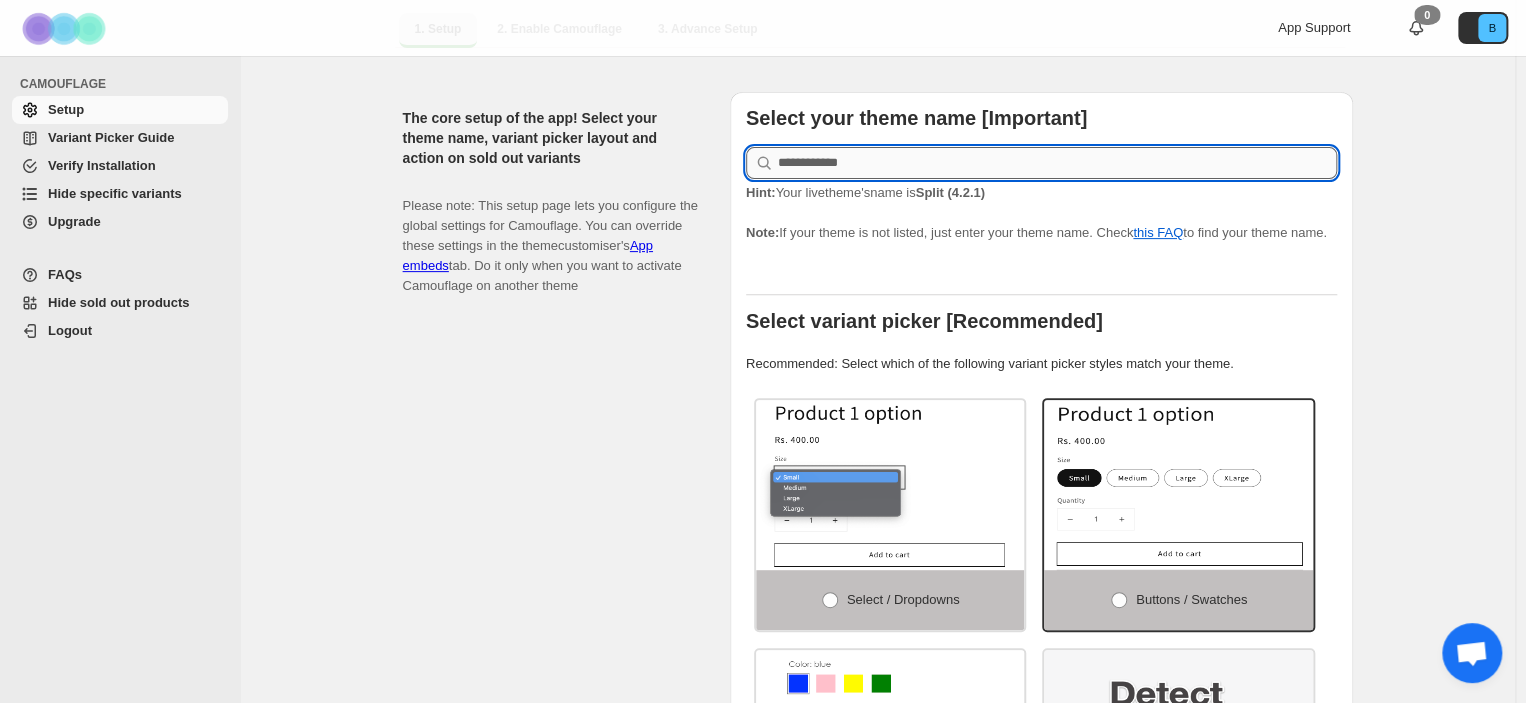 click at bounding box center [1057, 163] 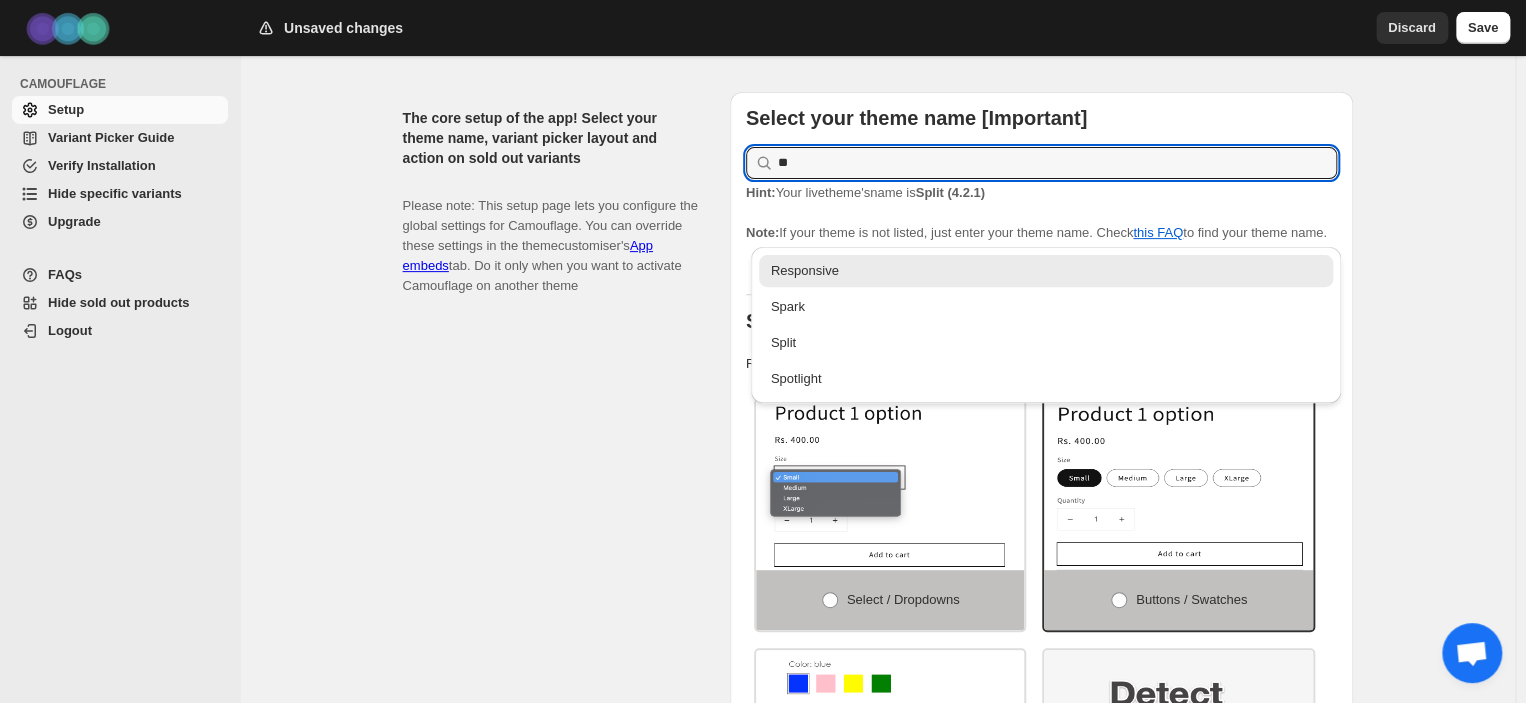 scroll, scrollTop: 0, scrollLeft: 0, axis: both 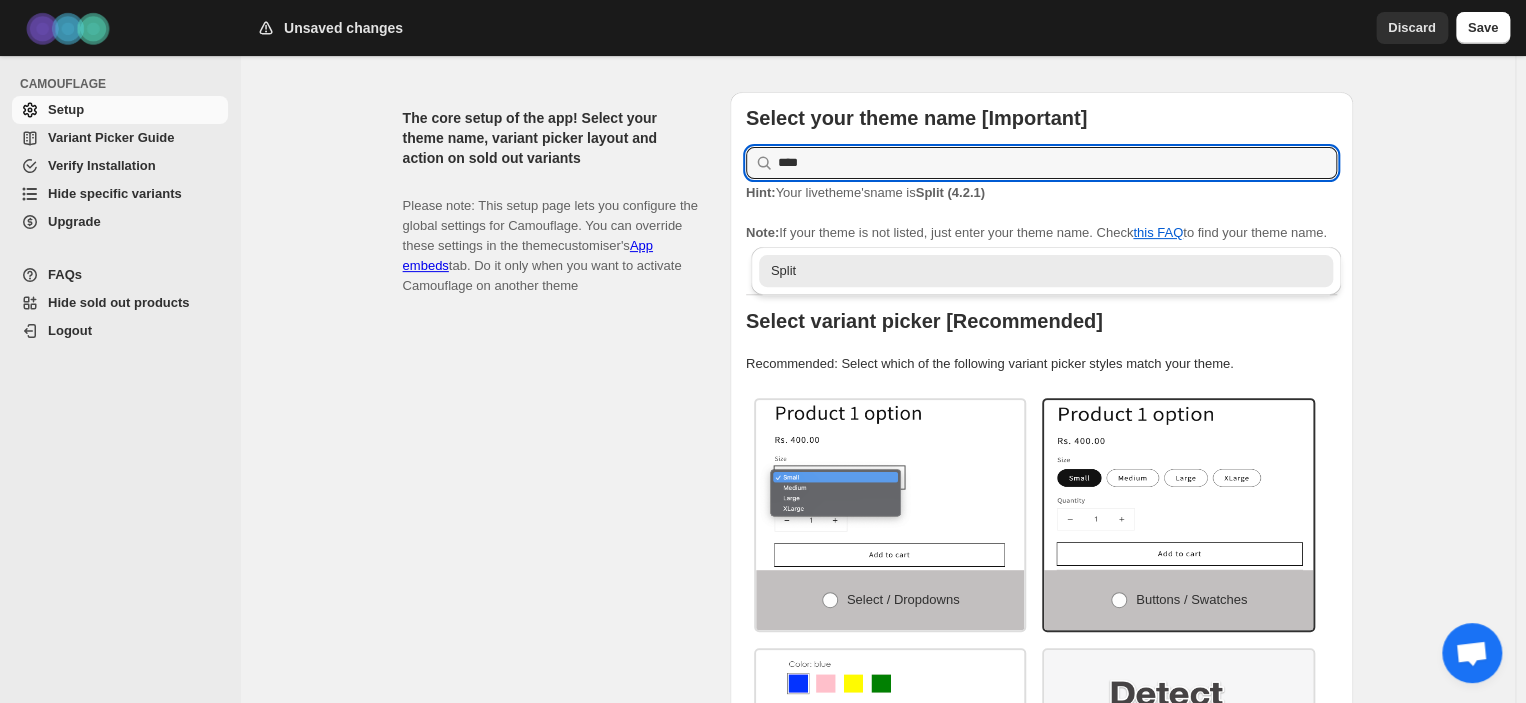 click on "If Camouflage is not working for your theme, please read  FAQs  and  Variant Picker Guide  or reach out to us via chat or email:  [EMAIL] 1. Setup 2. Enable Camouflage 3. Advance Setup More views 1. Setup 2. Enable Camouflage 3. Advance Setup More views The core setup of the app! Select your theme name, variant picker layout and action on sold out variants Please note: This setup page lets you configure the global settings for Camouflage. You can override these settings in the theme  customiser's  App embeds  tab. Do it only when you want to activate Camouflage on another theme Select your theme name [Important] **** Hint:  Your live  theme's  name is  [THEME_NAME]   (4.2.1)   Note:  If your theme is not listed, just enter your theme name. Check  this FAQ  to find your theme name. Select variant picker [Recommended] Recommended: Select which of the following variant picker styles match your theme. Select / Dropdowns Buttons / Swatches Swatch and Dropdowns both Detect Automatically Note: Hide Strike-through" at bounding box center (877, 982) 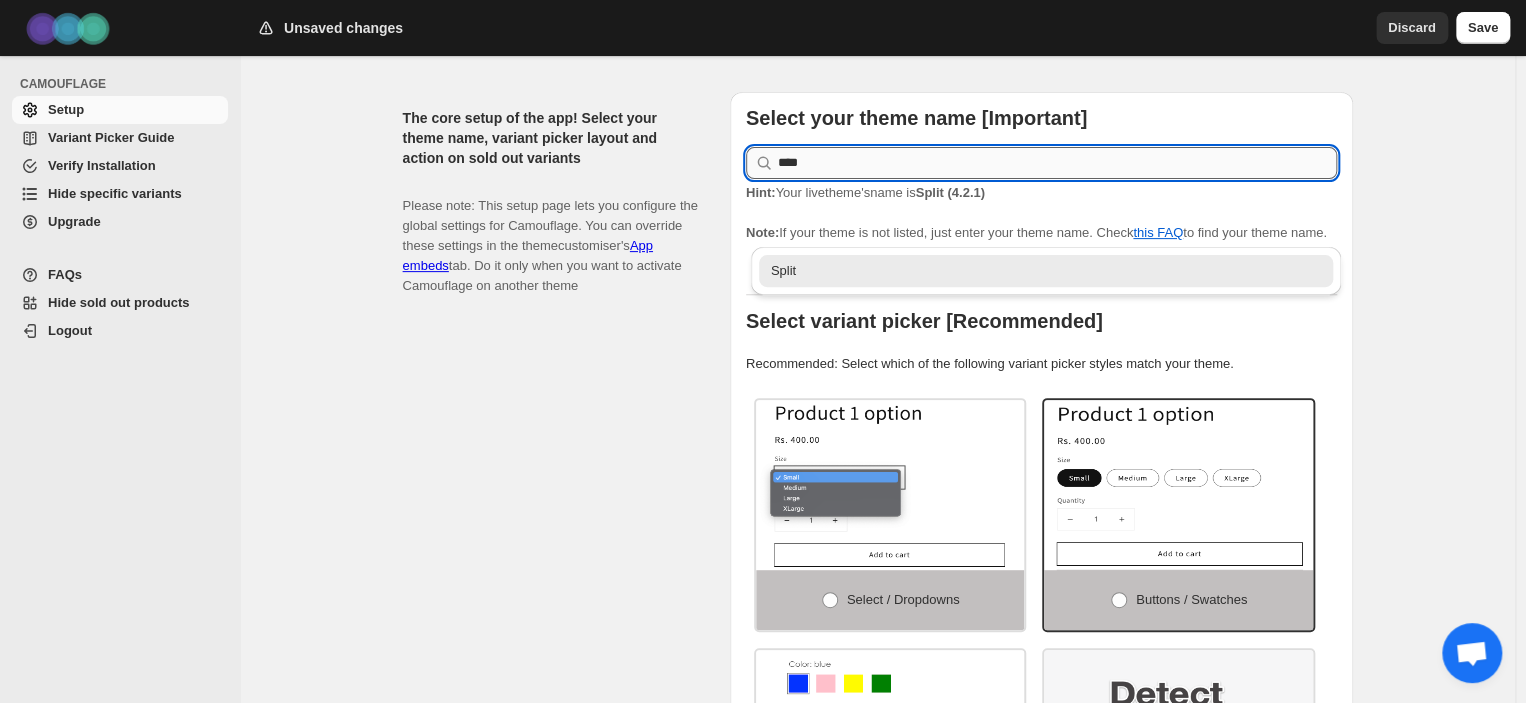 click on "****" at bounding box center (1057, 163) 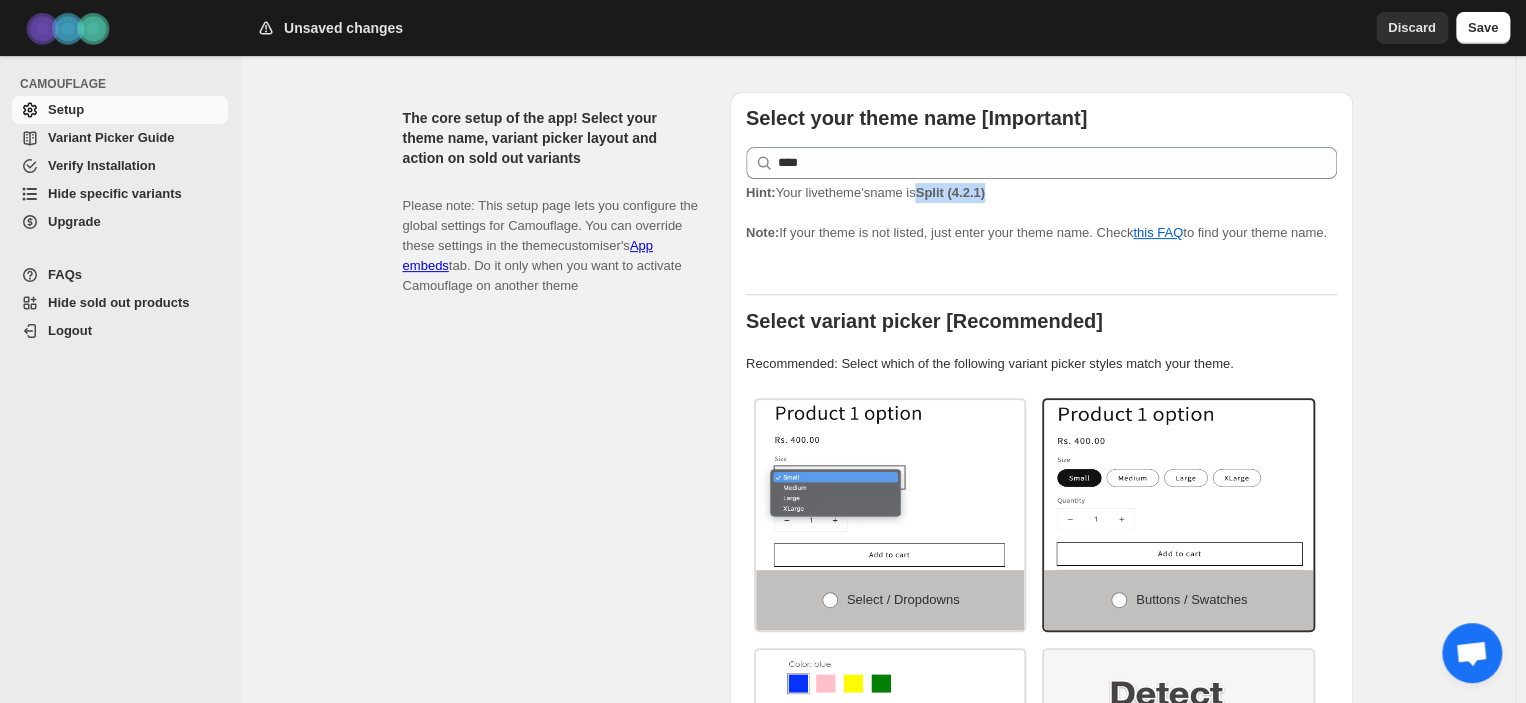 drag, startPoint x: 931, startPoint y: 189, endPoint x: 1012, endPoint y: 197, distance: 81.394104 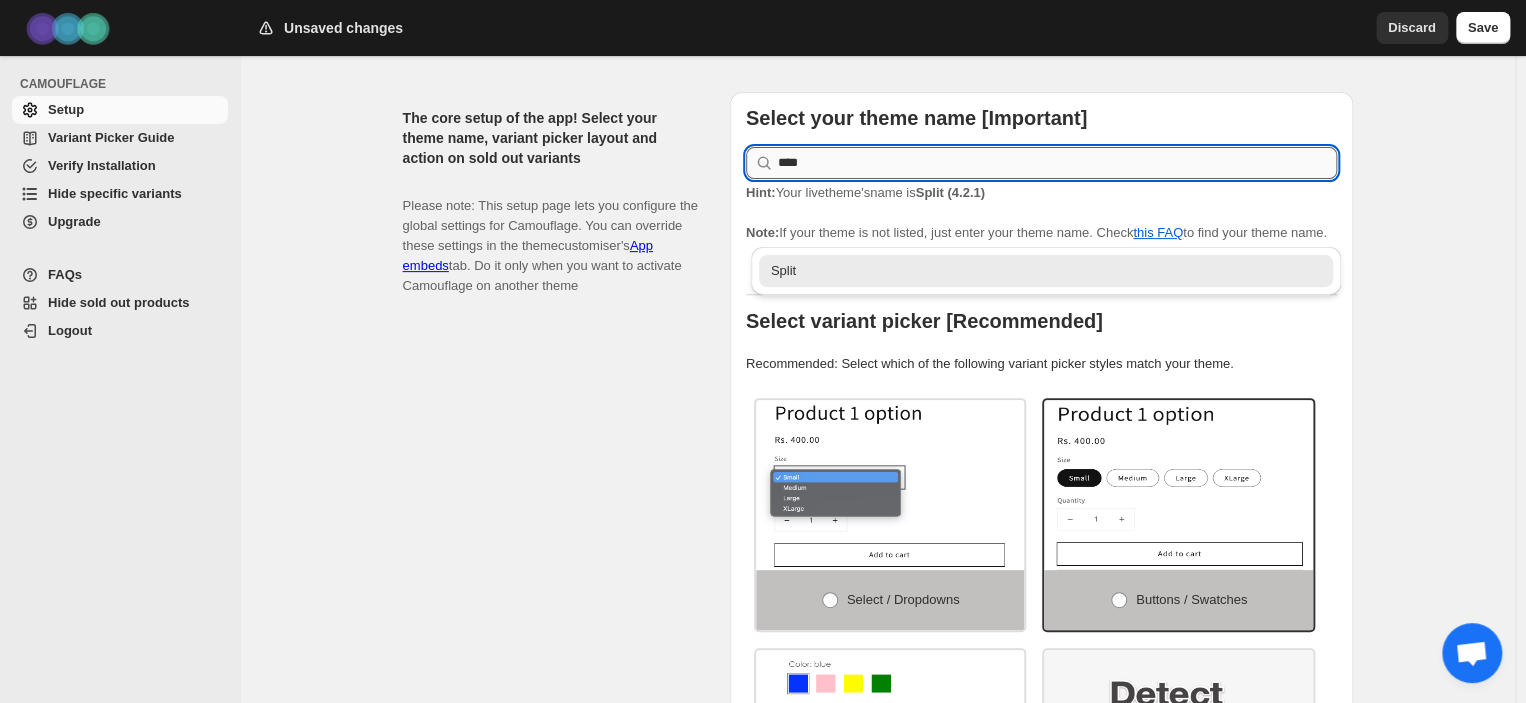 click on "****" at bounding box center [1057, 163] 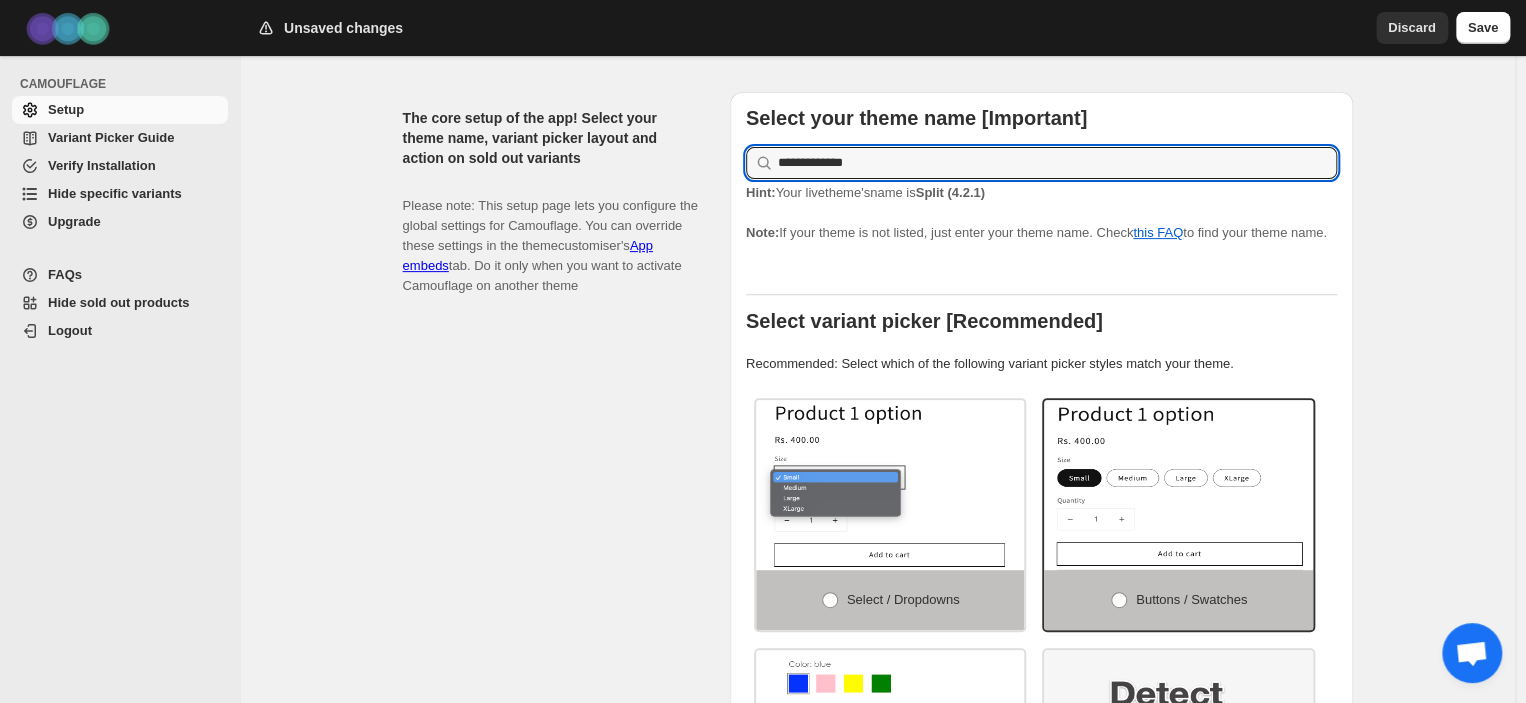 drag, startPoint x: 809, startPoint y: 163, endPoint x: 1075, endPoint y: 216, distance: 271.2287 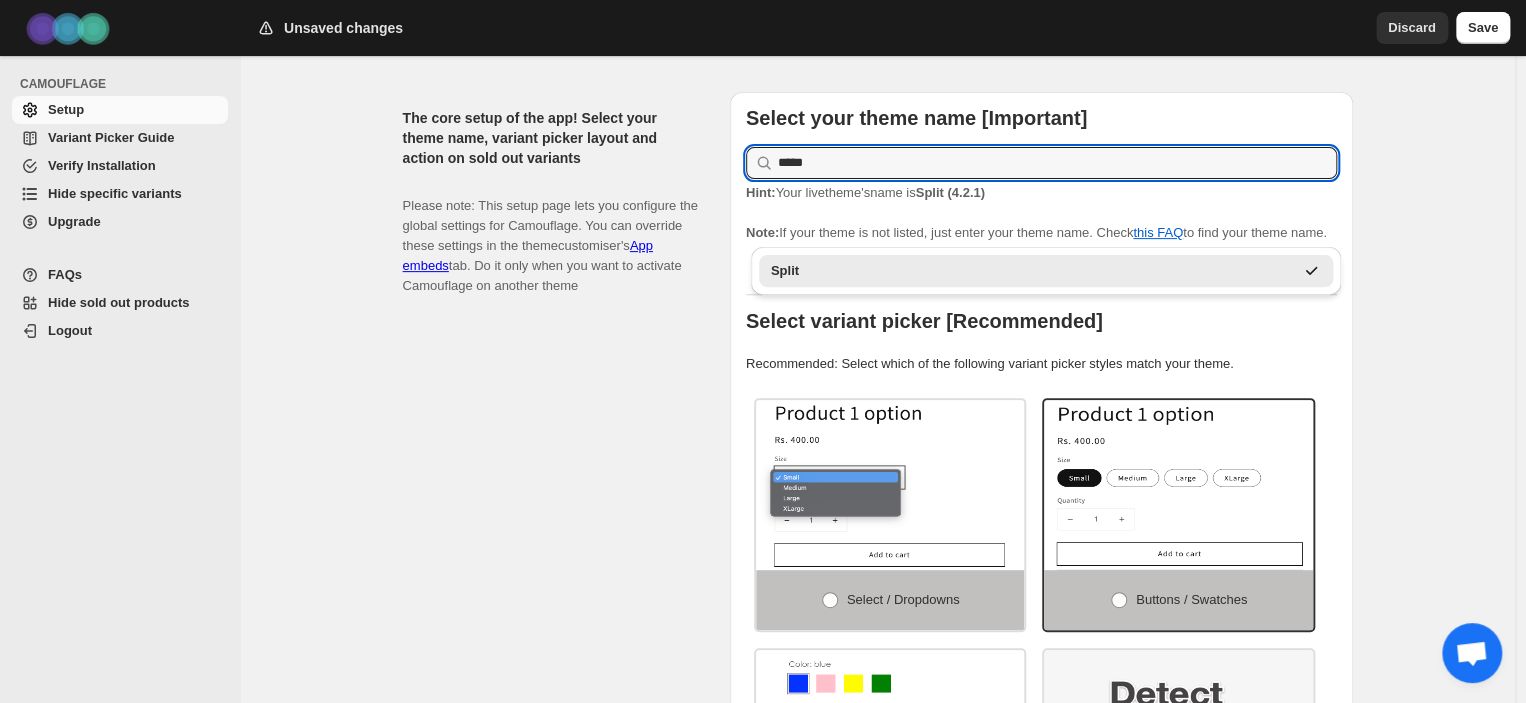 click on "Split" at bounding box center (1032, 271) 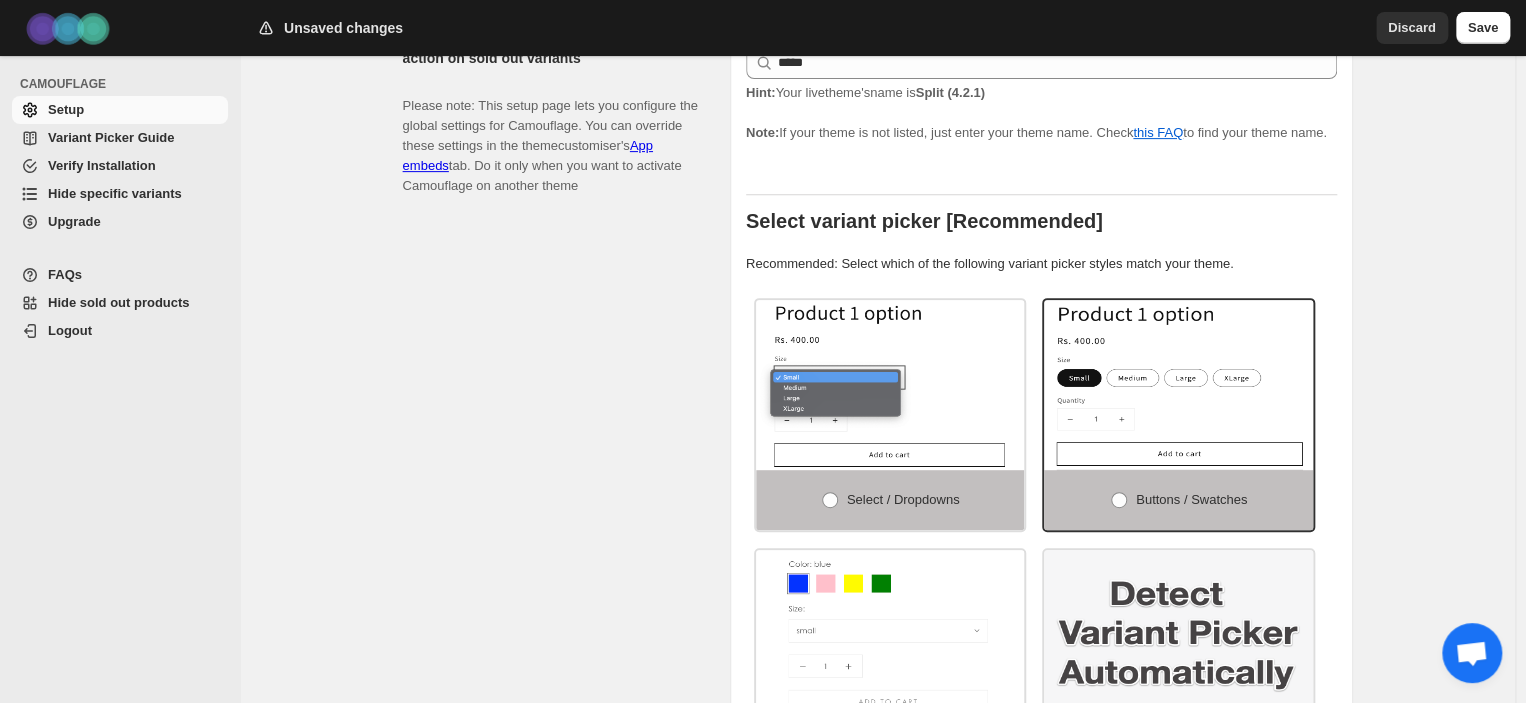 click on "If Camouflage is not working for your theme, please read  FAQs  and  Variant Picker Guide  or reach out to us via chat or email:  raj@codecrux.dev 1. Setup 2. Enable Camouflage 3. Advance Setup More views 1. Setup 2. Enable Camouflage 3. Advance Setup More views The core setup of the app! Select your theme name, variant picker layout and action on sold out variants Please note: This setup page lets you configure the global settings for Camouflage. You can override these settings in the theme  customiser's  App embeds  tab. Do it only when you want to activate Camouflage on another theme Select your theme name [Important] ***** Hint:  Your live  theme's  name is  Split   (4.2.1)   Note:  If your theme is not listed, just enter your theme name. Check  this FAQ  to find your theme name. Select variant picker [Recommended] Recommended: Select which of the following variant picker styles match your theme. Select / Dropdowns Buttons / Swatches Swatch and Dropdowns both Detect Automatically Note: Hide None   *****" at bounding box center [877, 882] 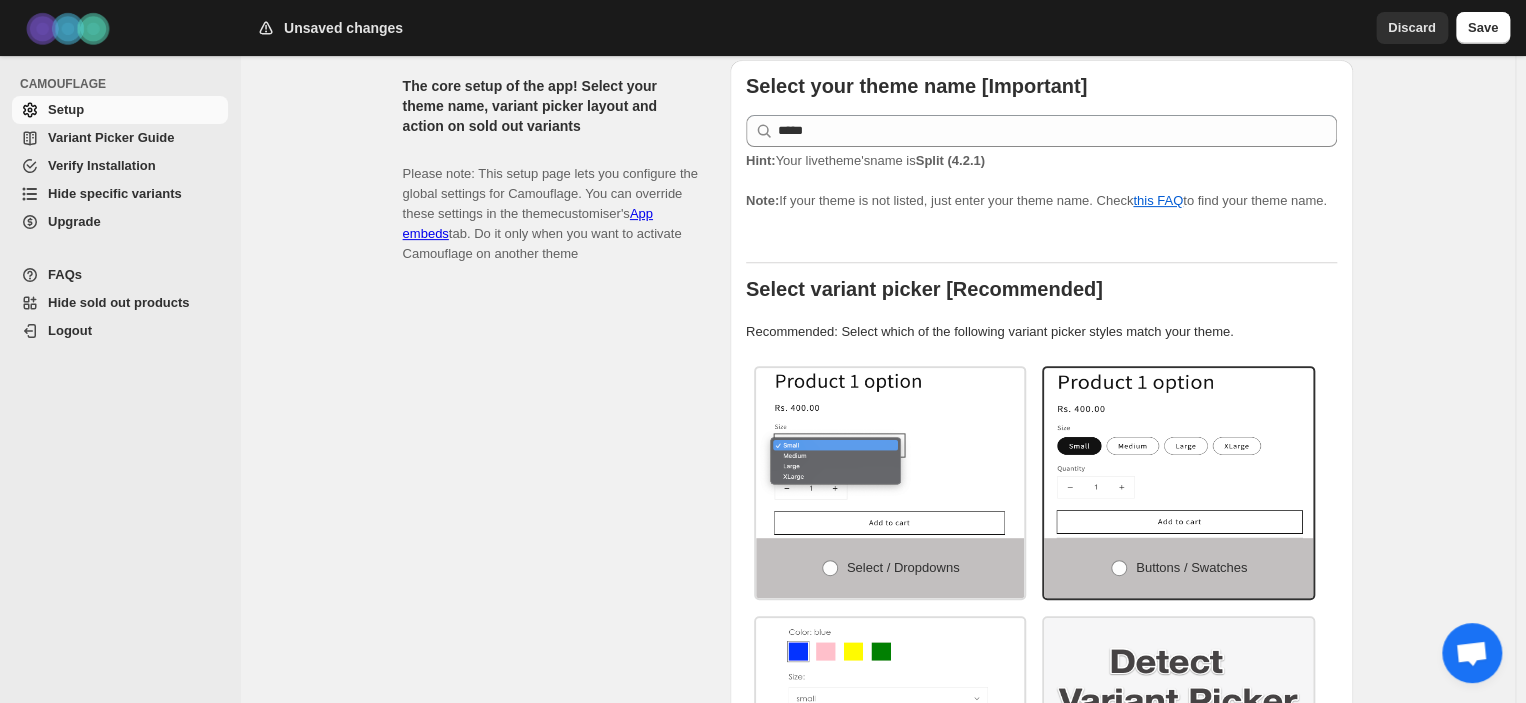 scroll, scrollTop: 200, scrollLeft: 0, axis: vertical 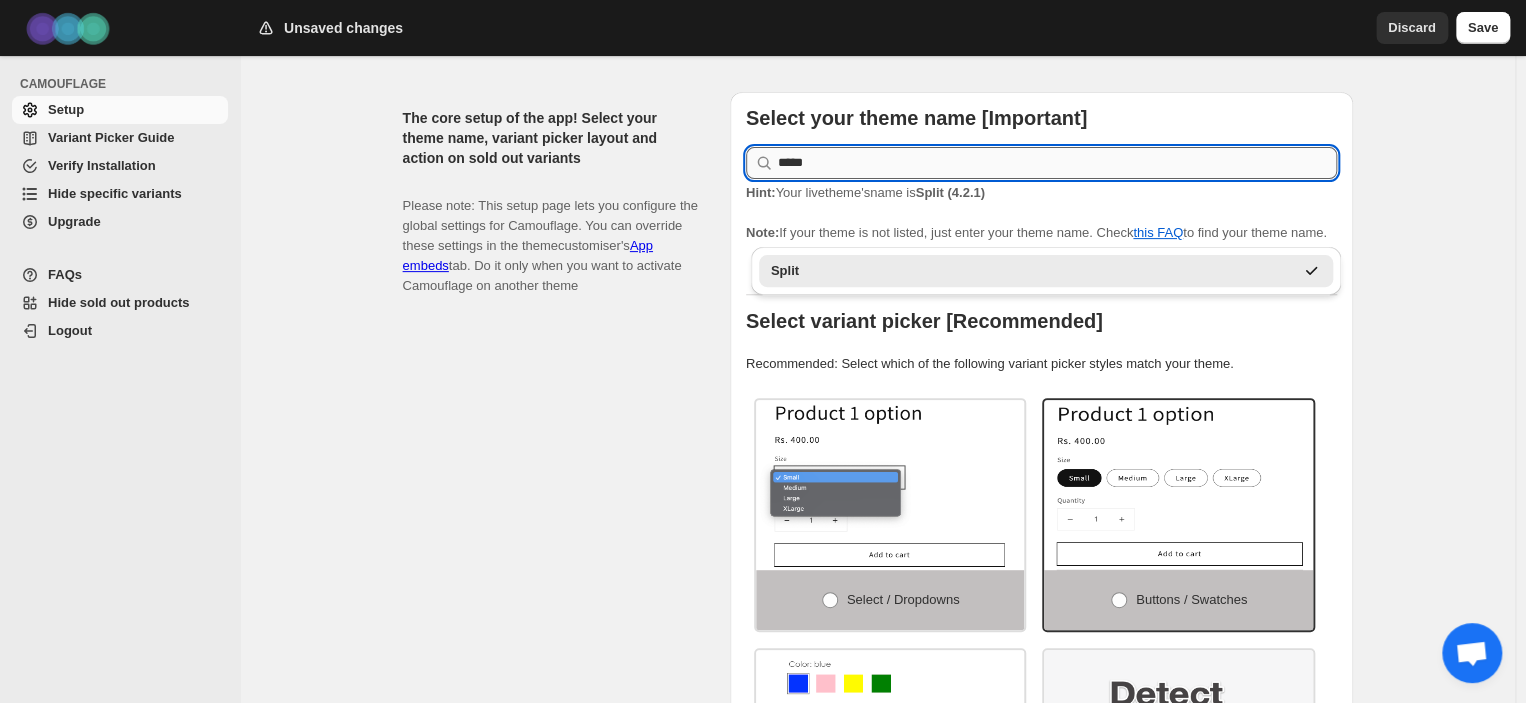 click on "*****" at bounding box center [1057, 163] 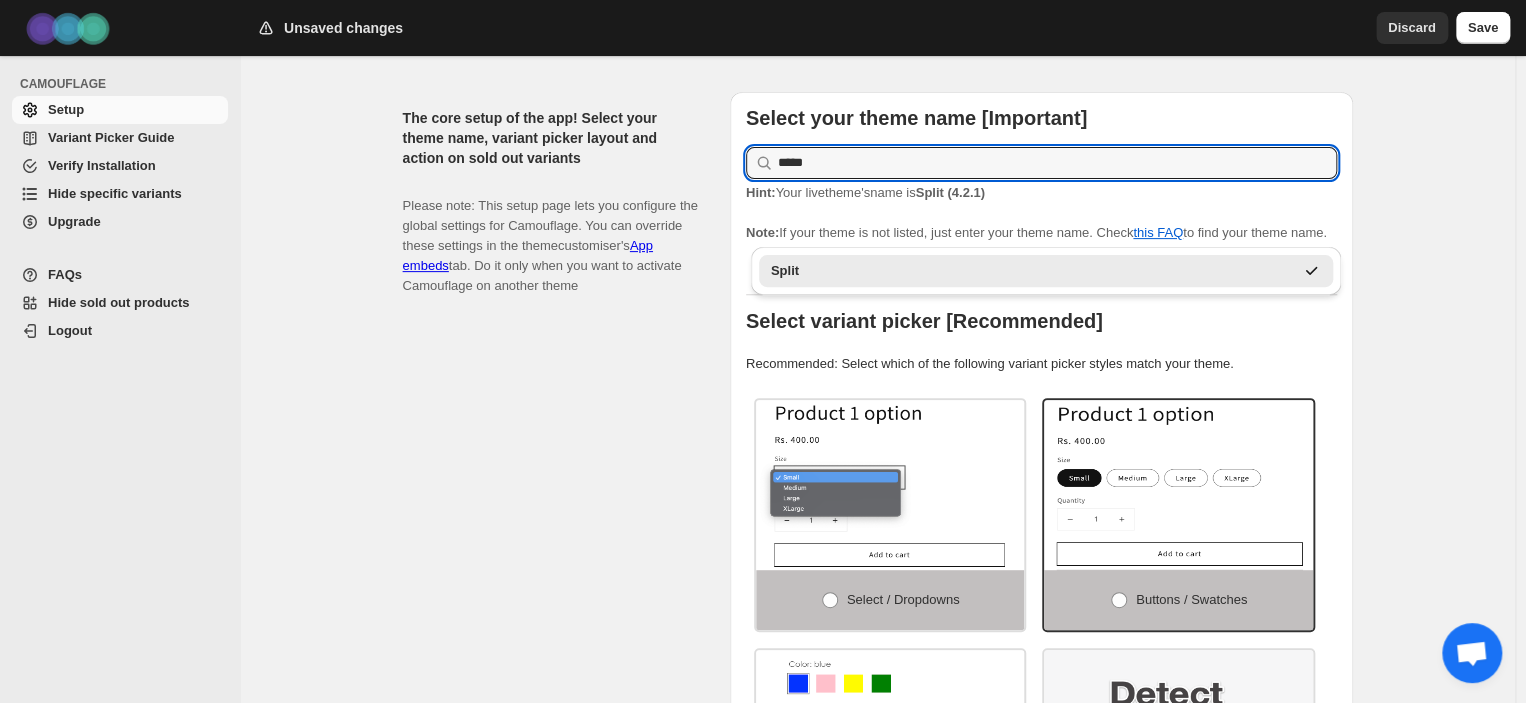 click 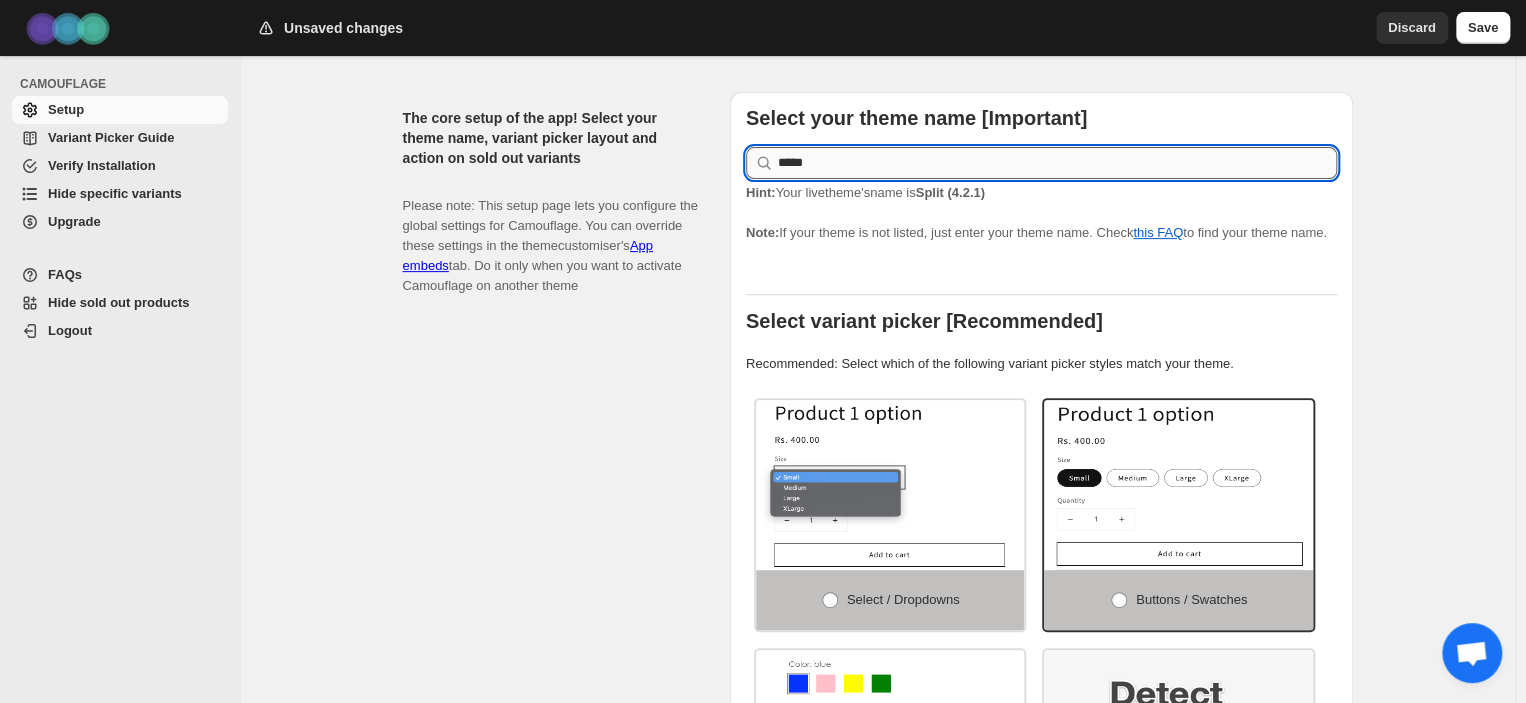 click on "*****" at bounding box center (1057, 163) 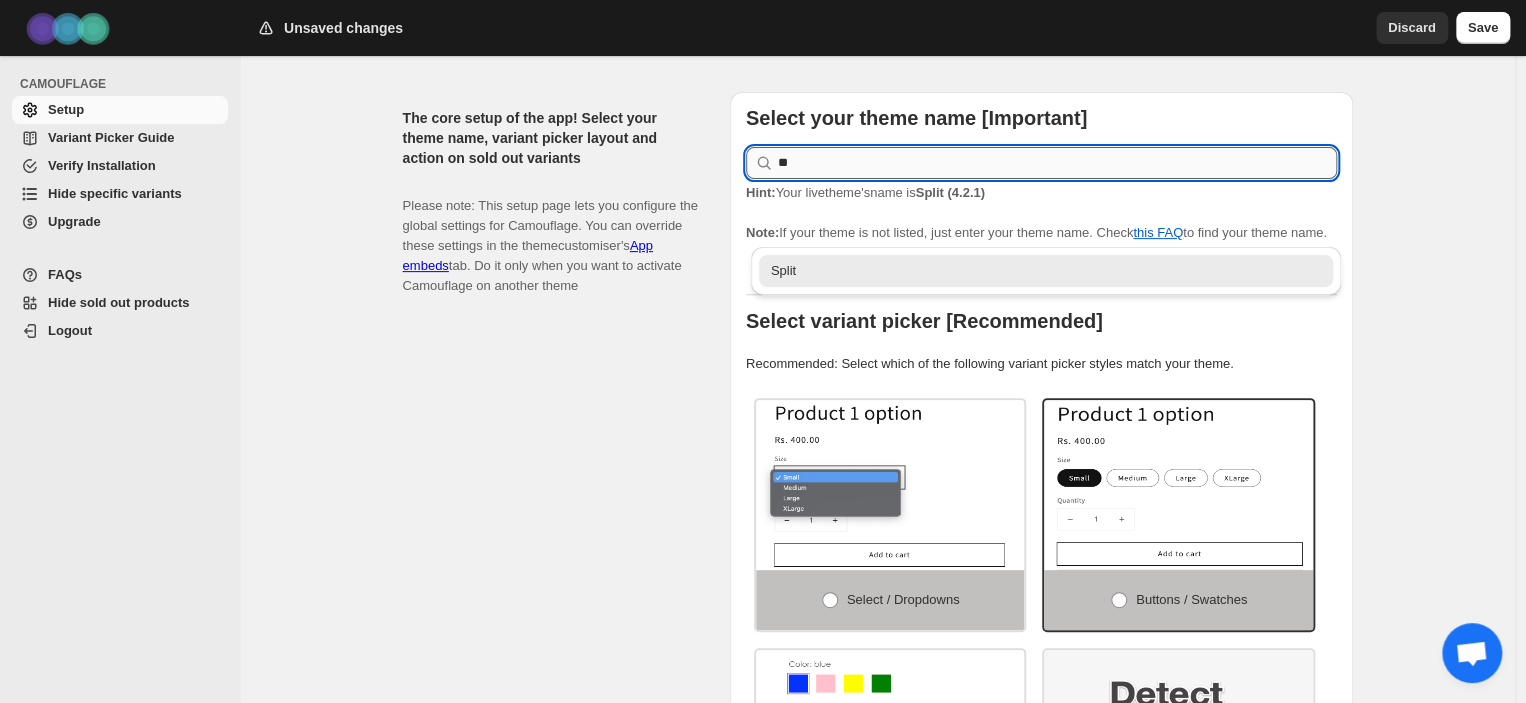 type on "*" 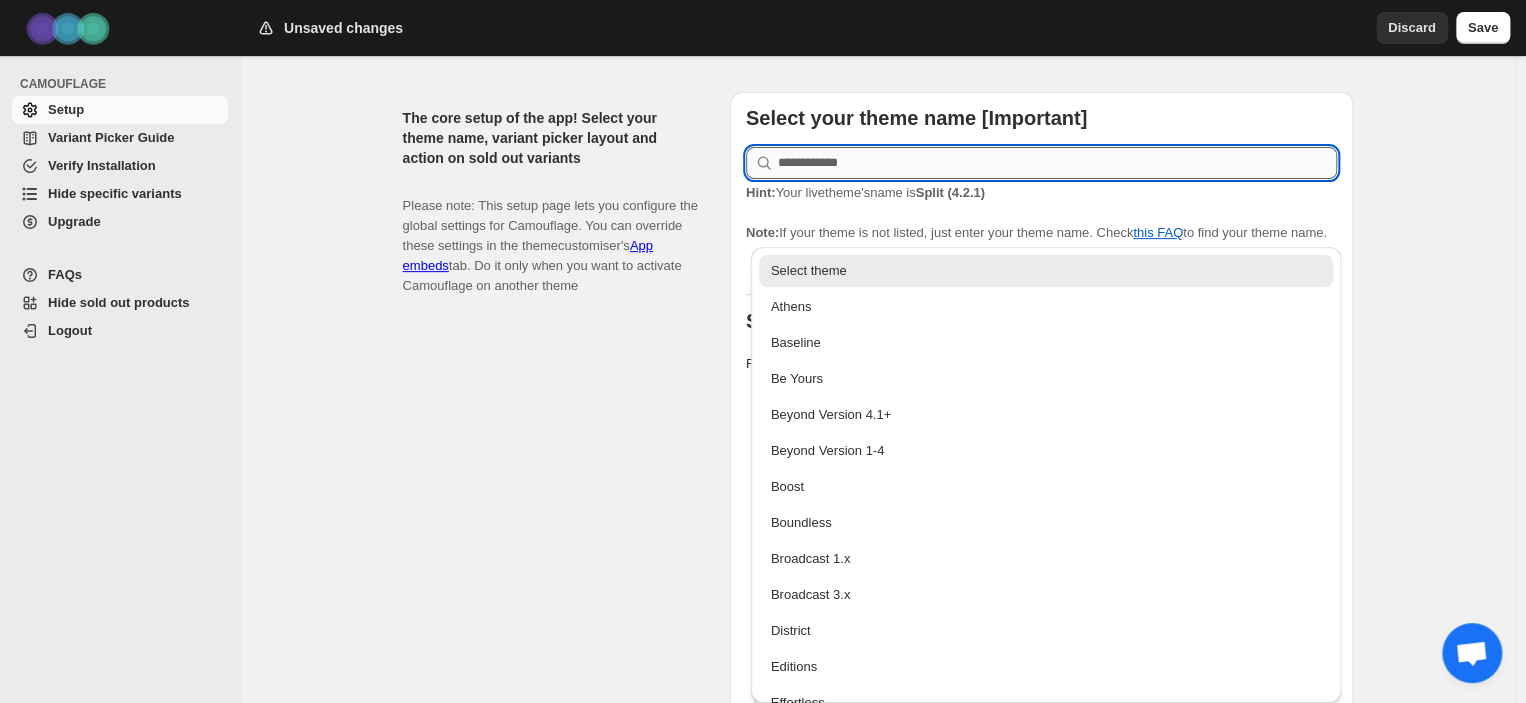 scroll, scrollTop: 3, scrollLeft: 0, axis: vertical 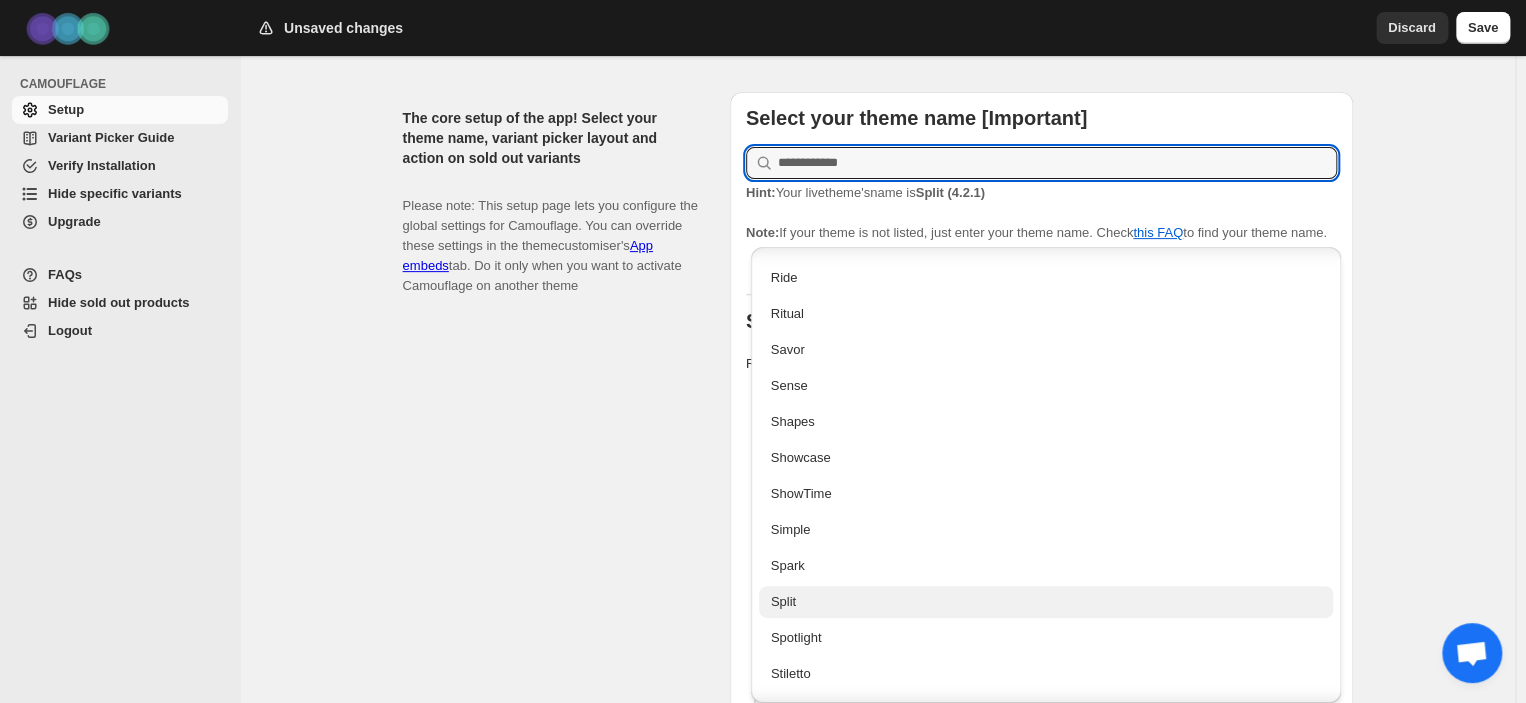 click on "Split" at bounding box center (1046, 602) 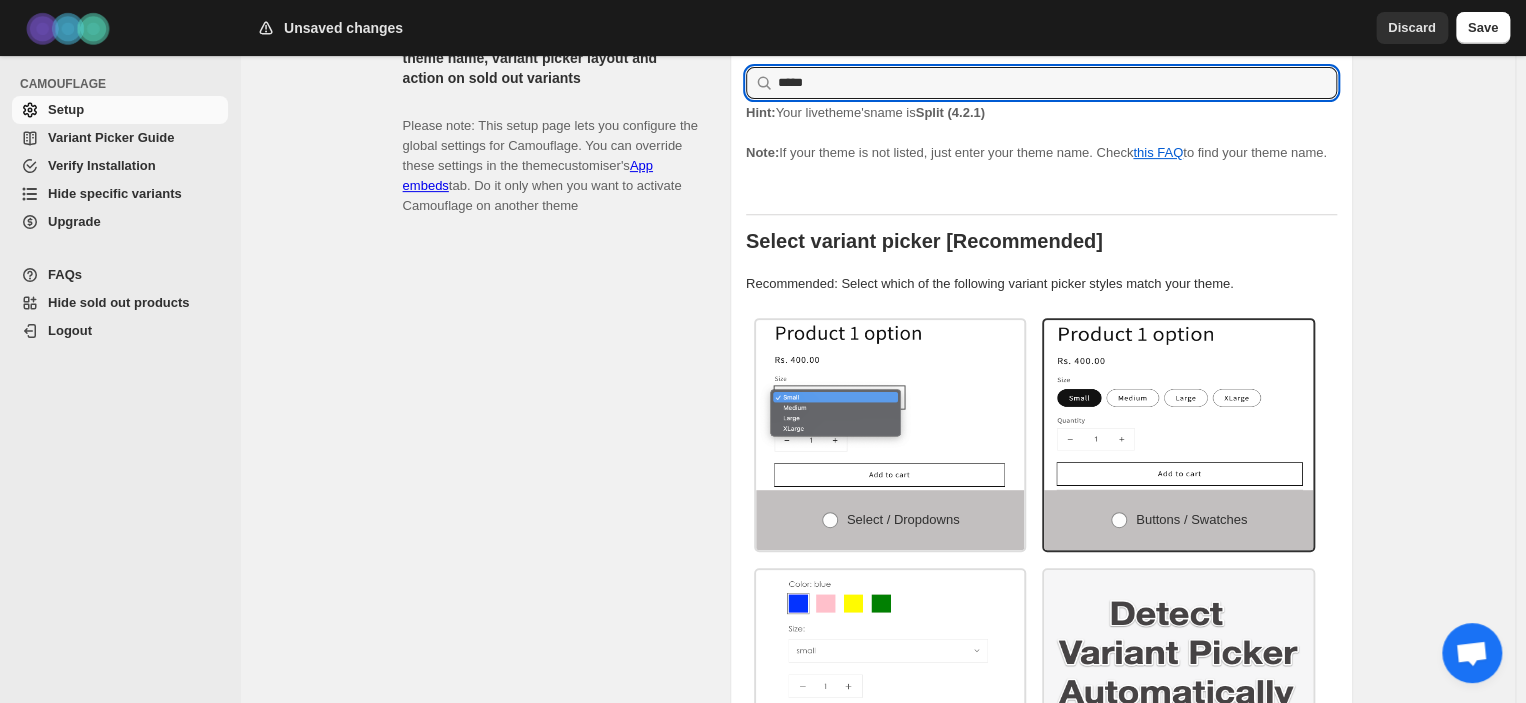 scroll, scrollTop: 302, scrollLeft: 0, axis: vertical 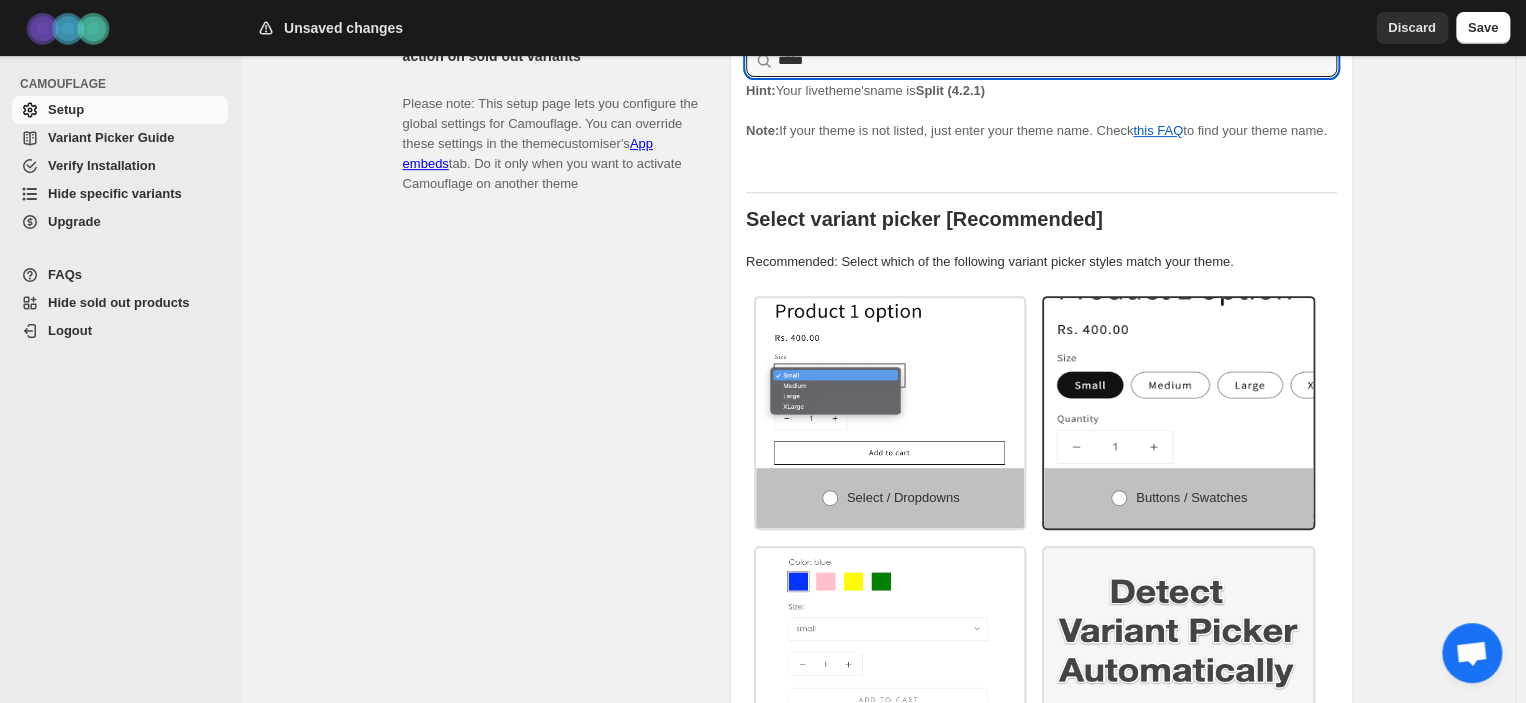 click at bounding box center [1239, 395] 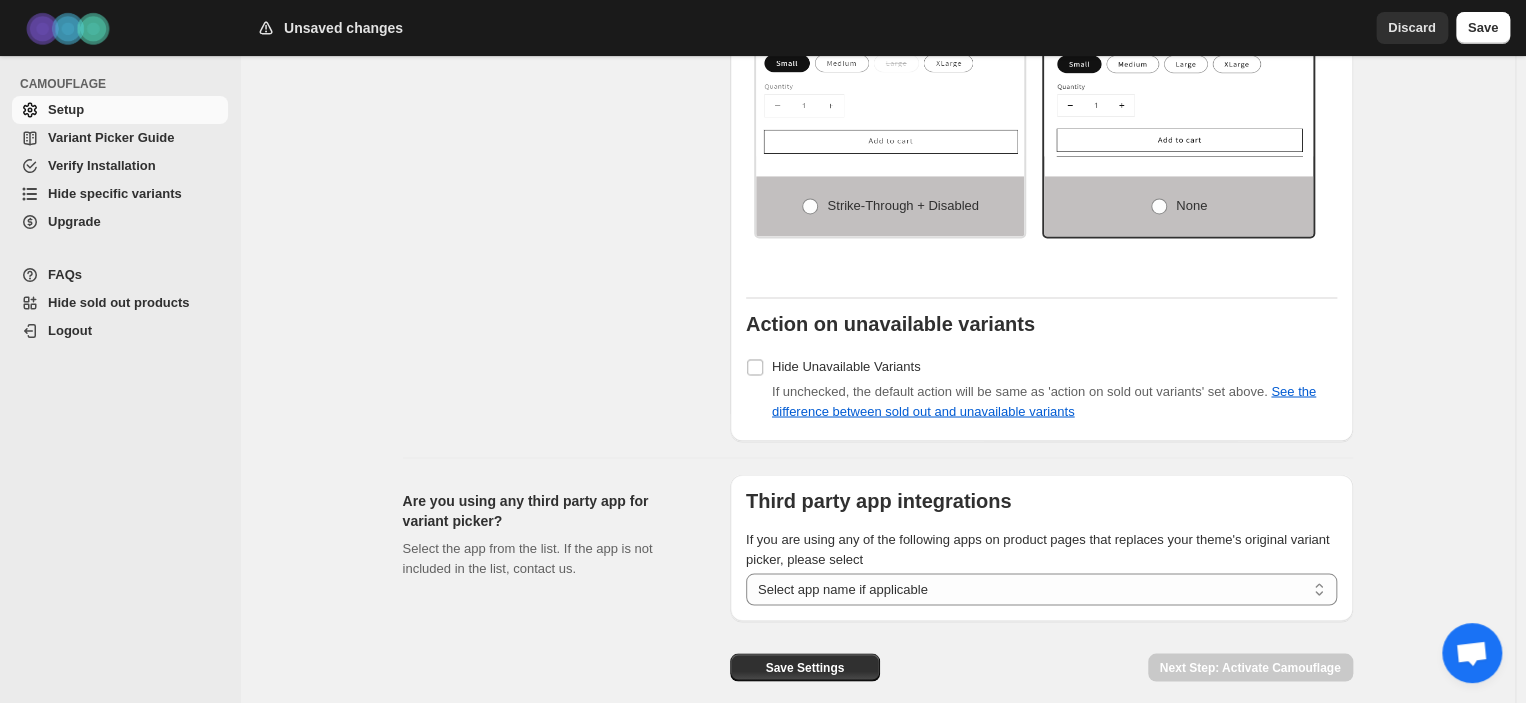 scroll, scrollTop: 1602, scrollLeft: 0, axis: vertical 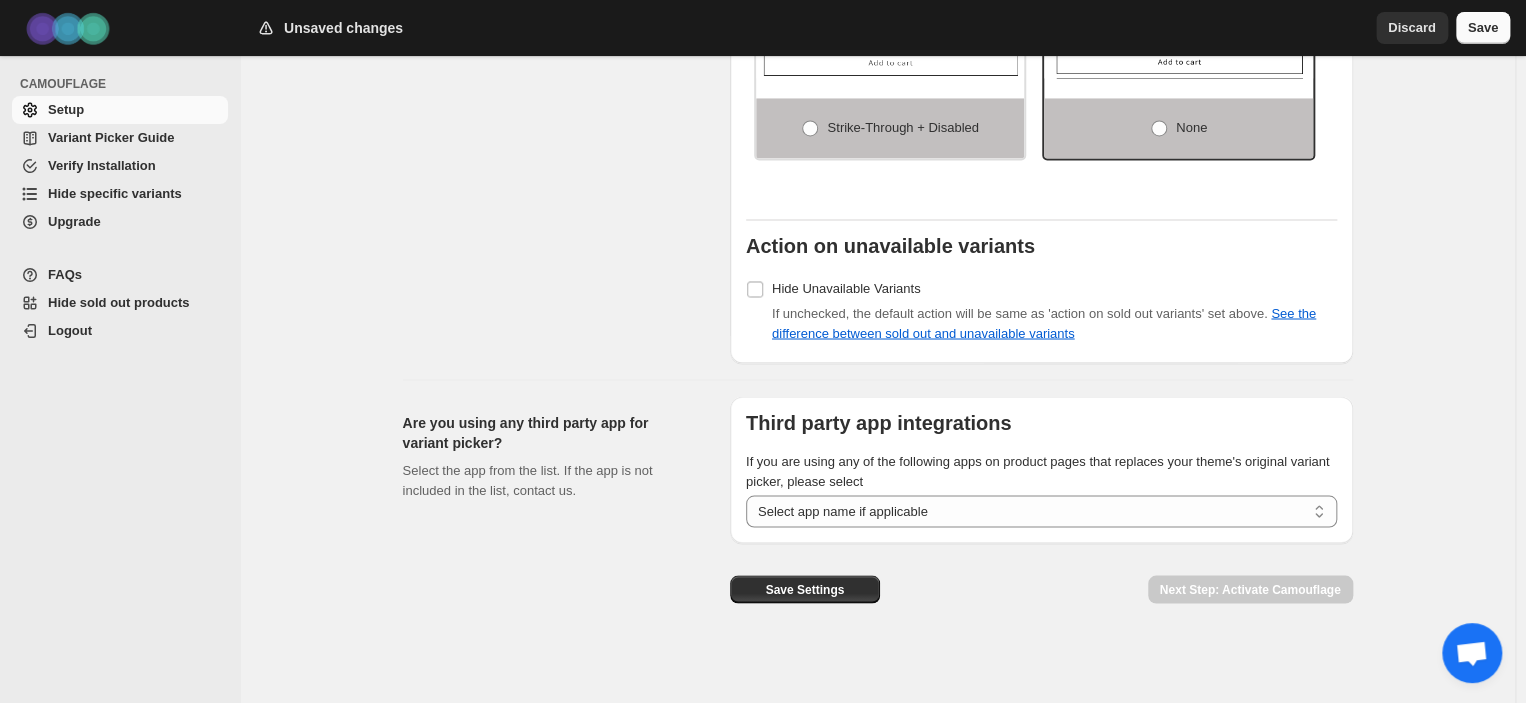 click on "Save" at bounding box center [1483, 28] 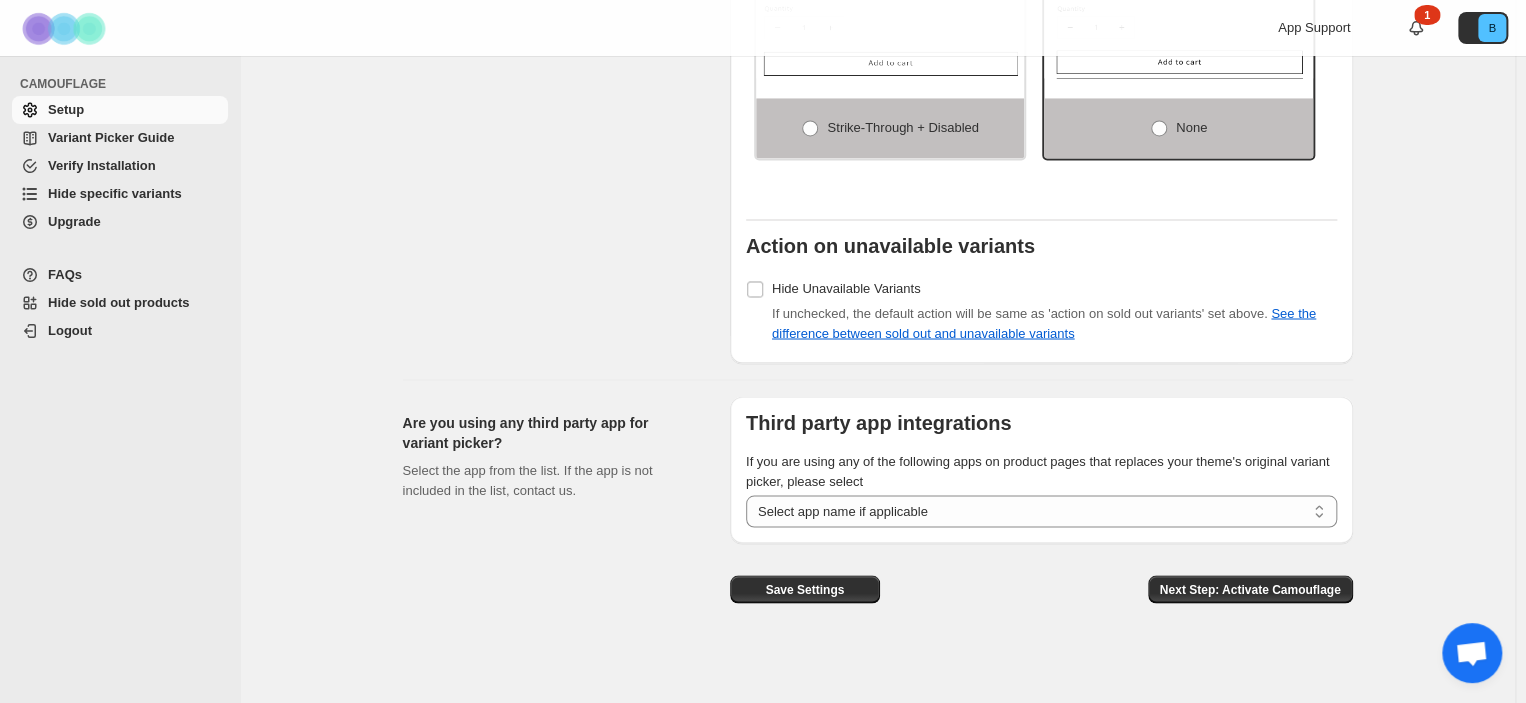 click on "Hide specific variants" at bounding box center [115, 193] 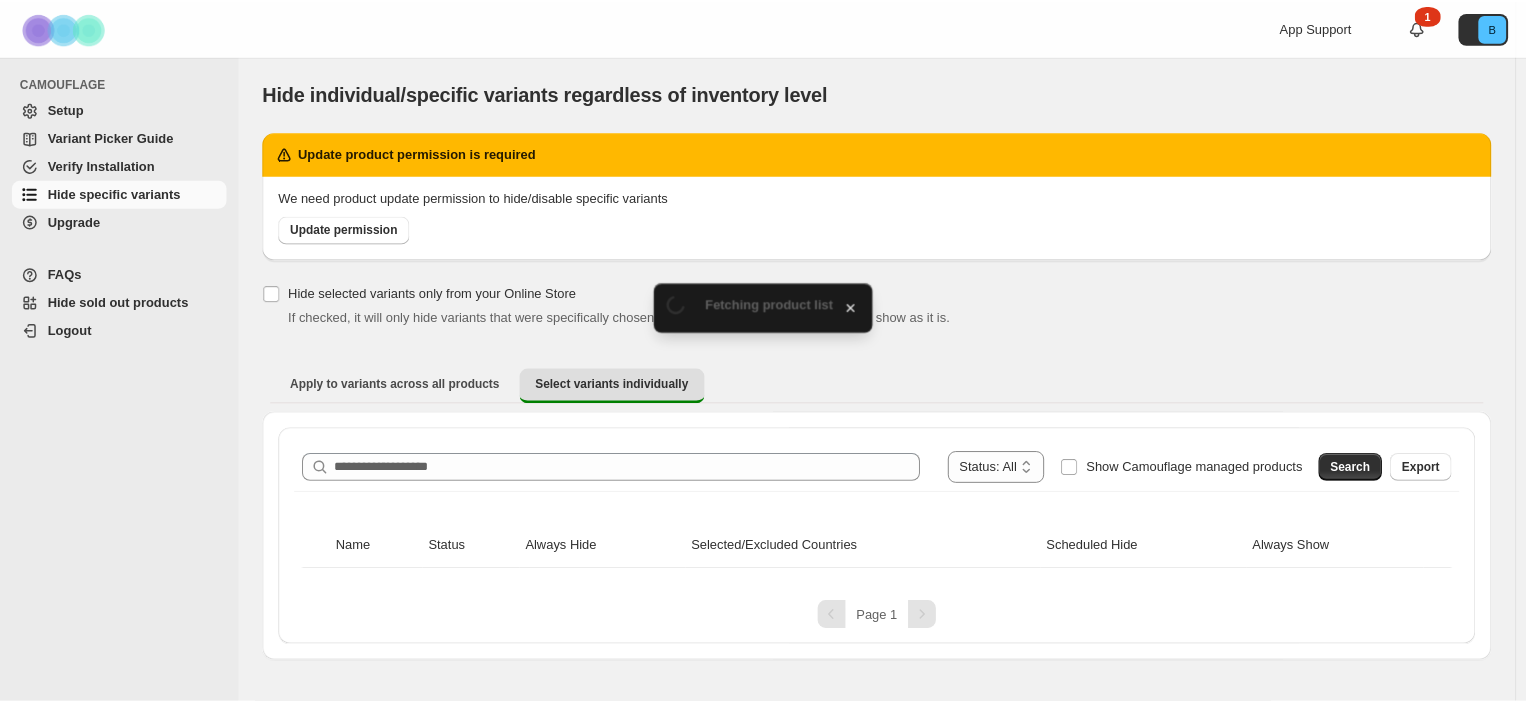 scroll, scrollTop: 0, scrollLeft: 0, axis: both 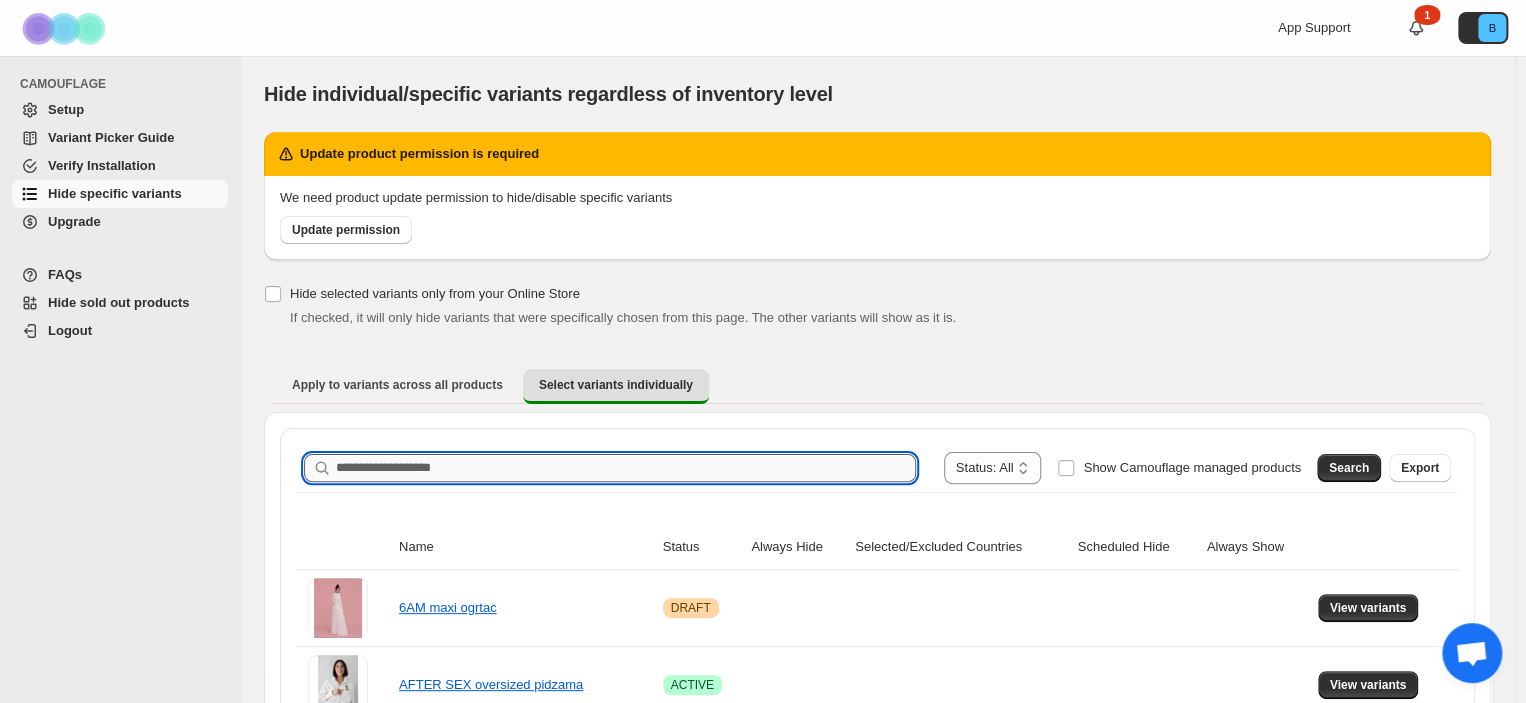 click on "Search product name" at bounding box center (626, 468) 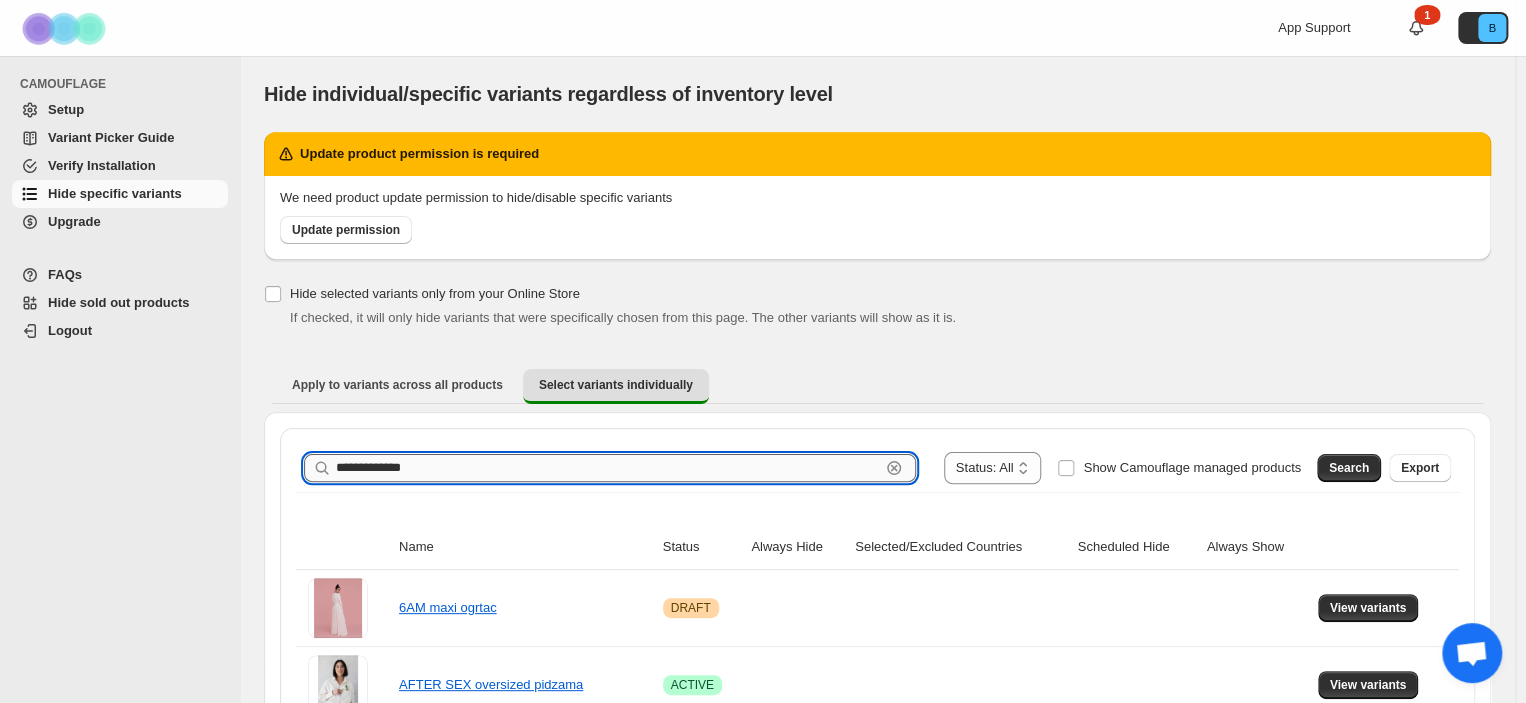 click on "**********" at bounding box center (608, 468) 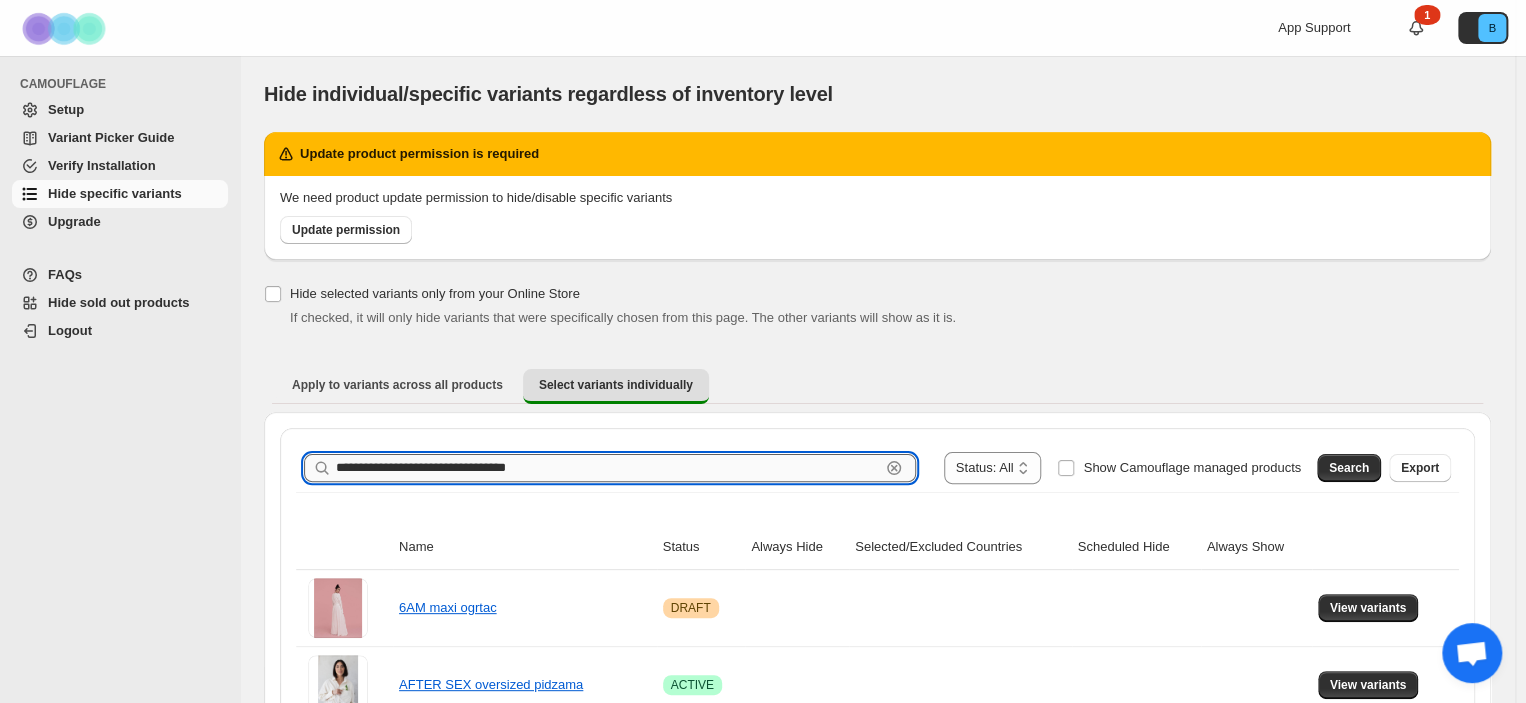 type on "**********" 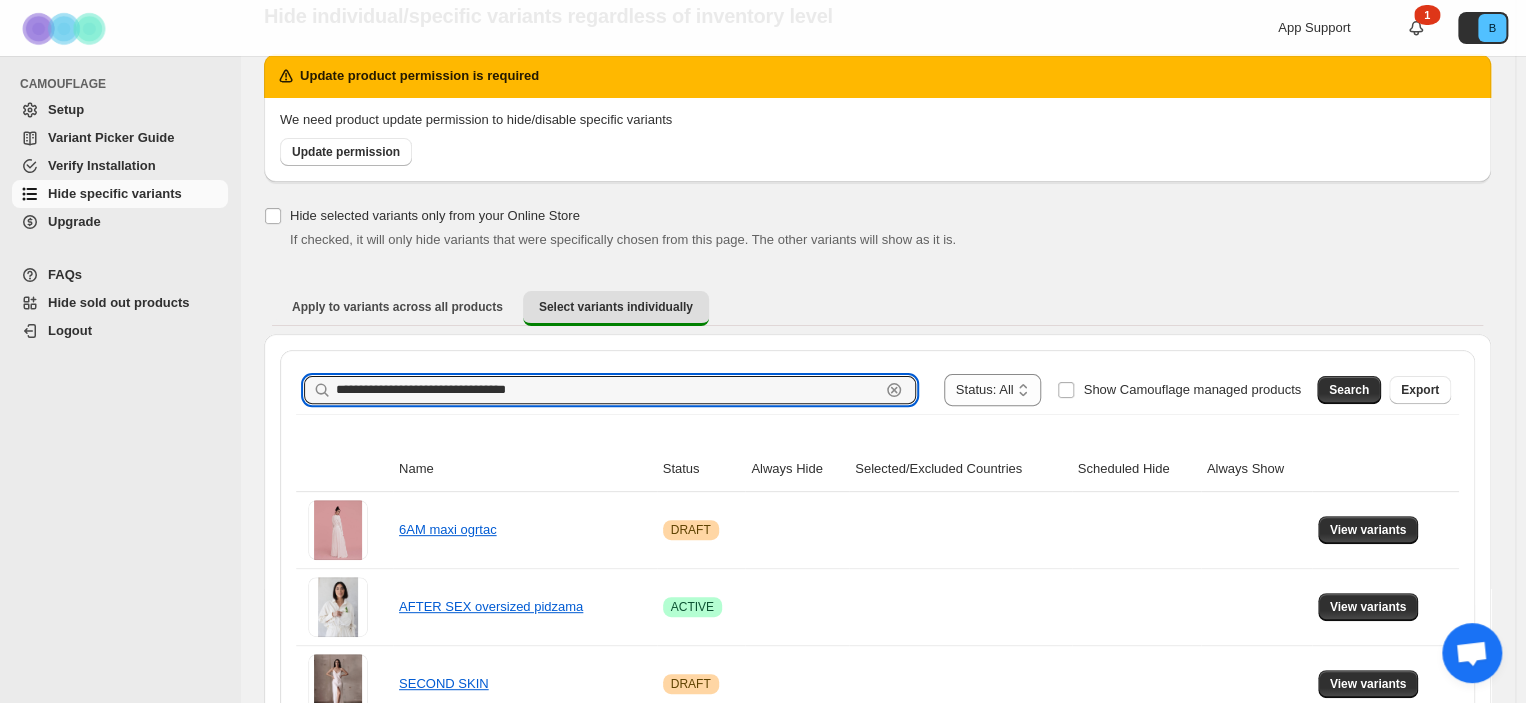 scroll, scrollTop: 100, scrollLeft: 0, axis: vertical 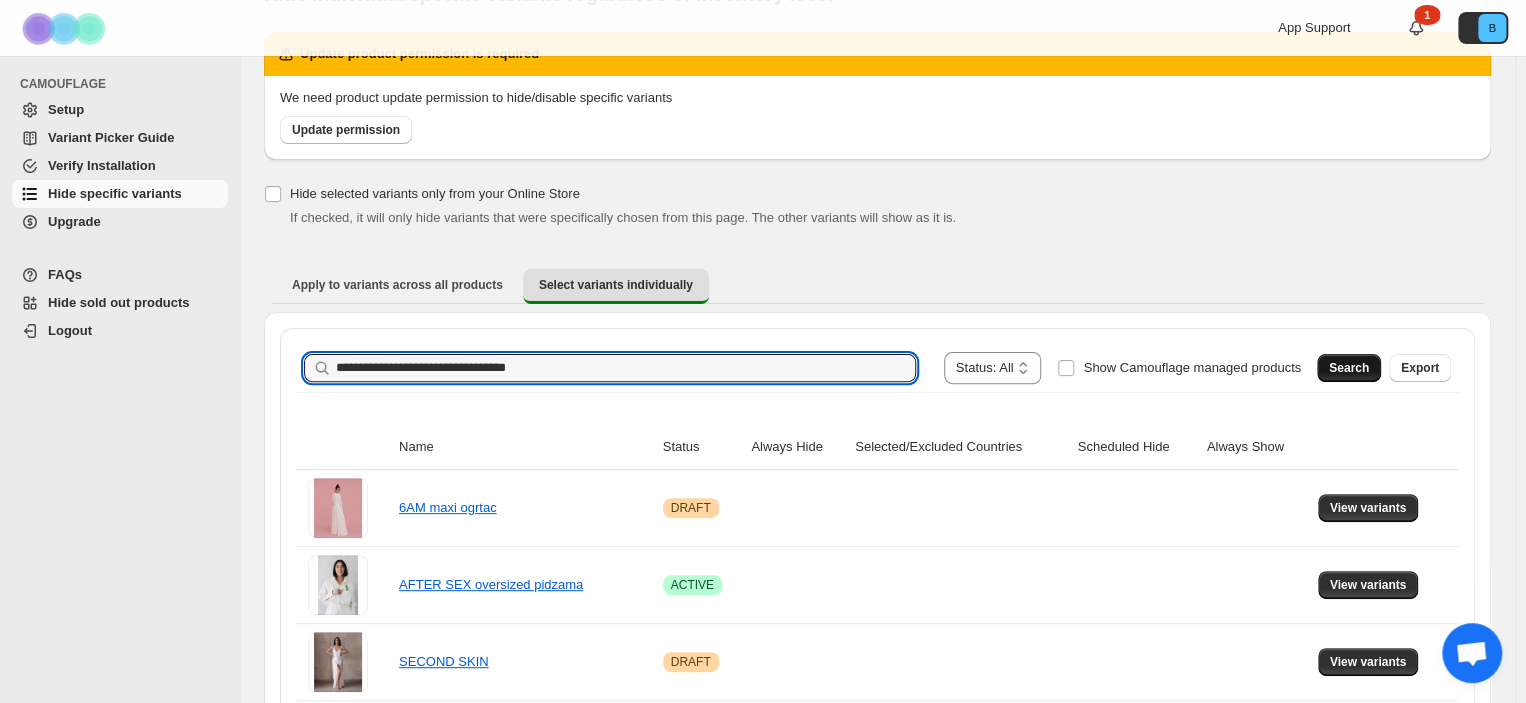 click on "Search" at bounding box center (1349, 368) 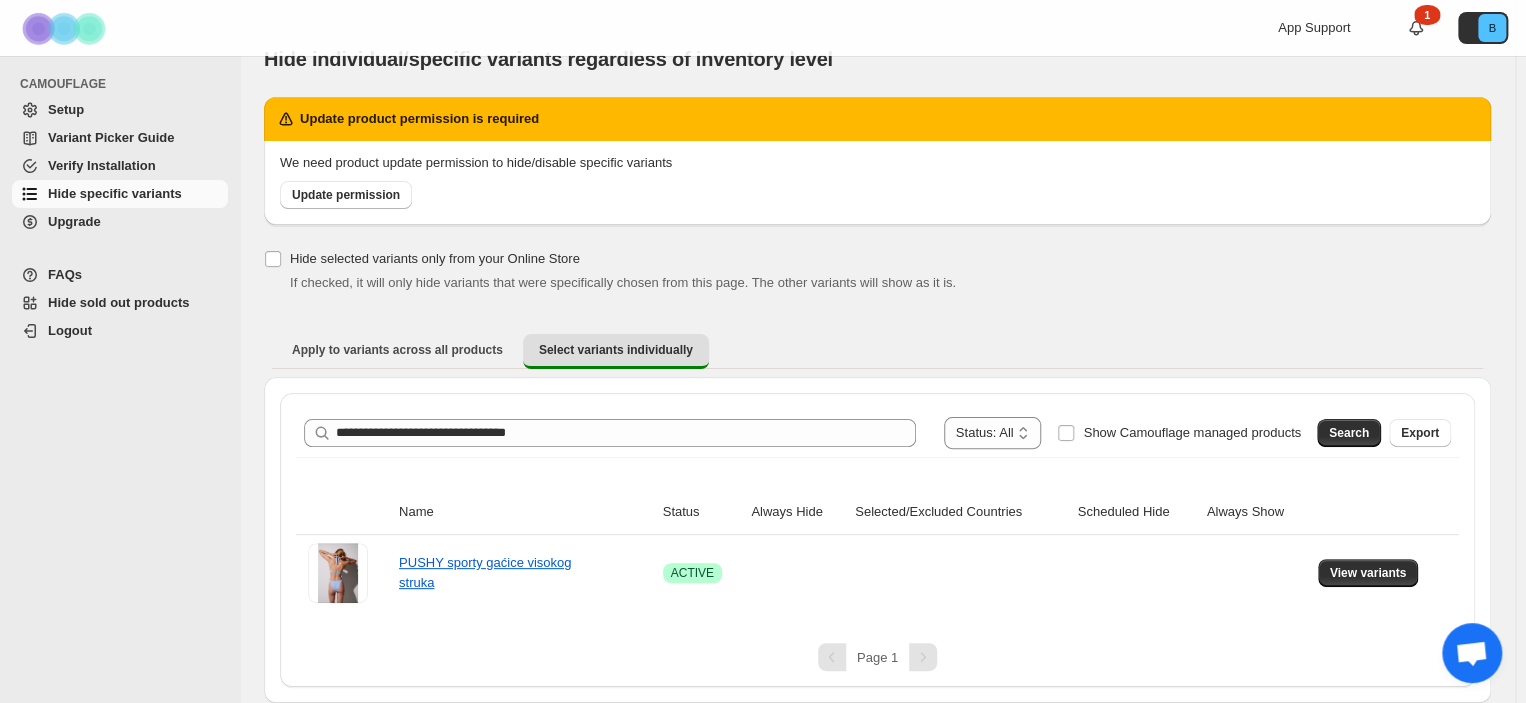 scroll, scrollTop: 33, scrollLeft: 0, axis: vertical 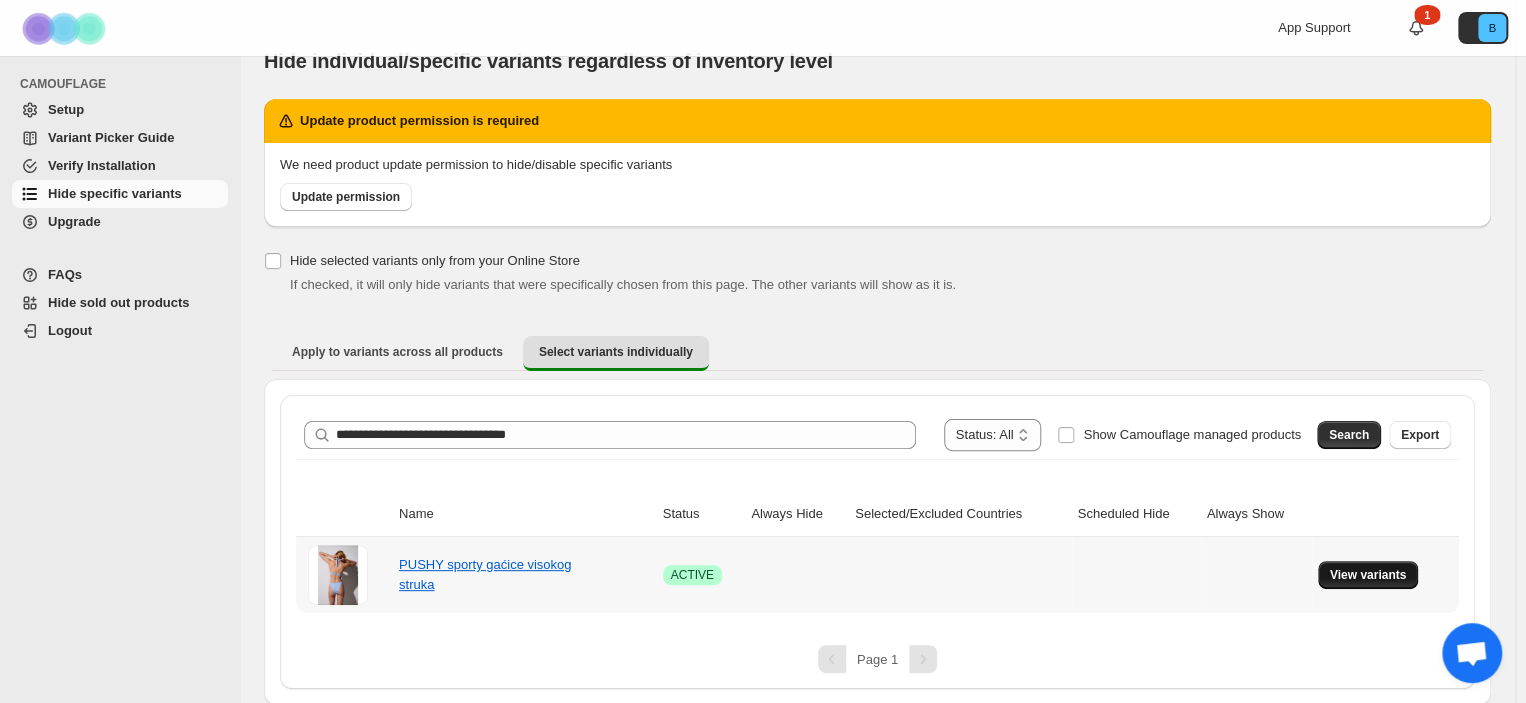click on "View variants" at bounding box center [1368, 575] 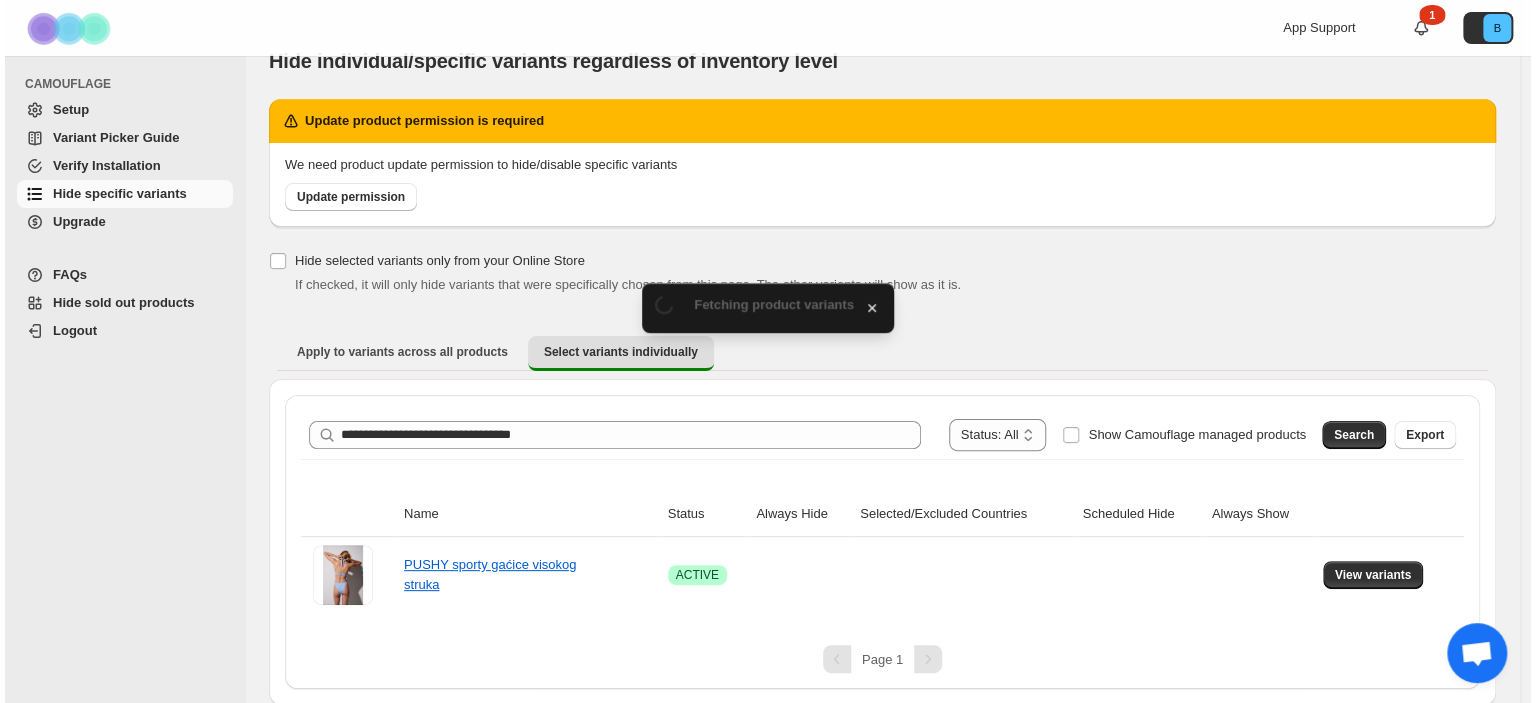 scroll, scrollTop: 0, scrollLeft: 0, axis: both 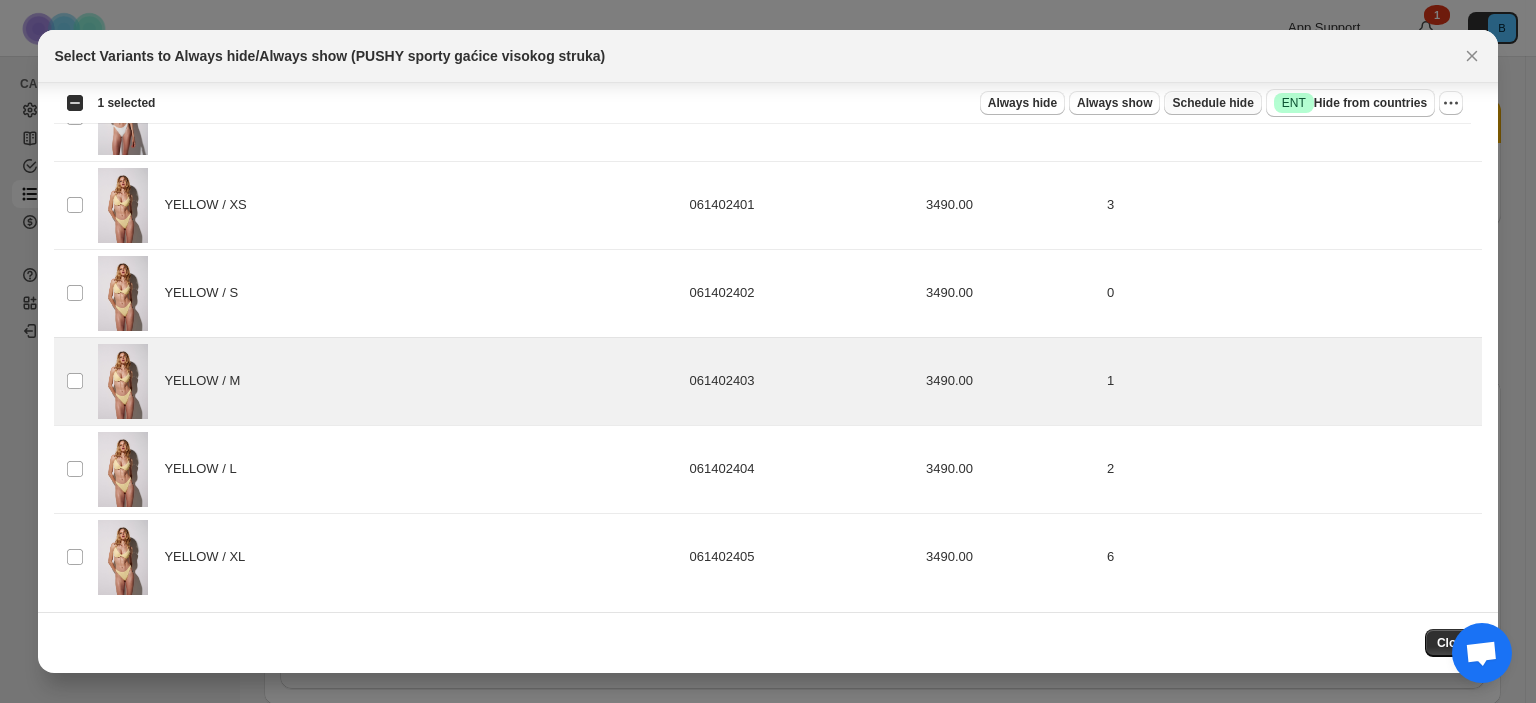 click on "Schedule hide" at bounding box center (1212, 103) 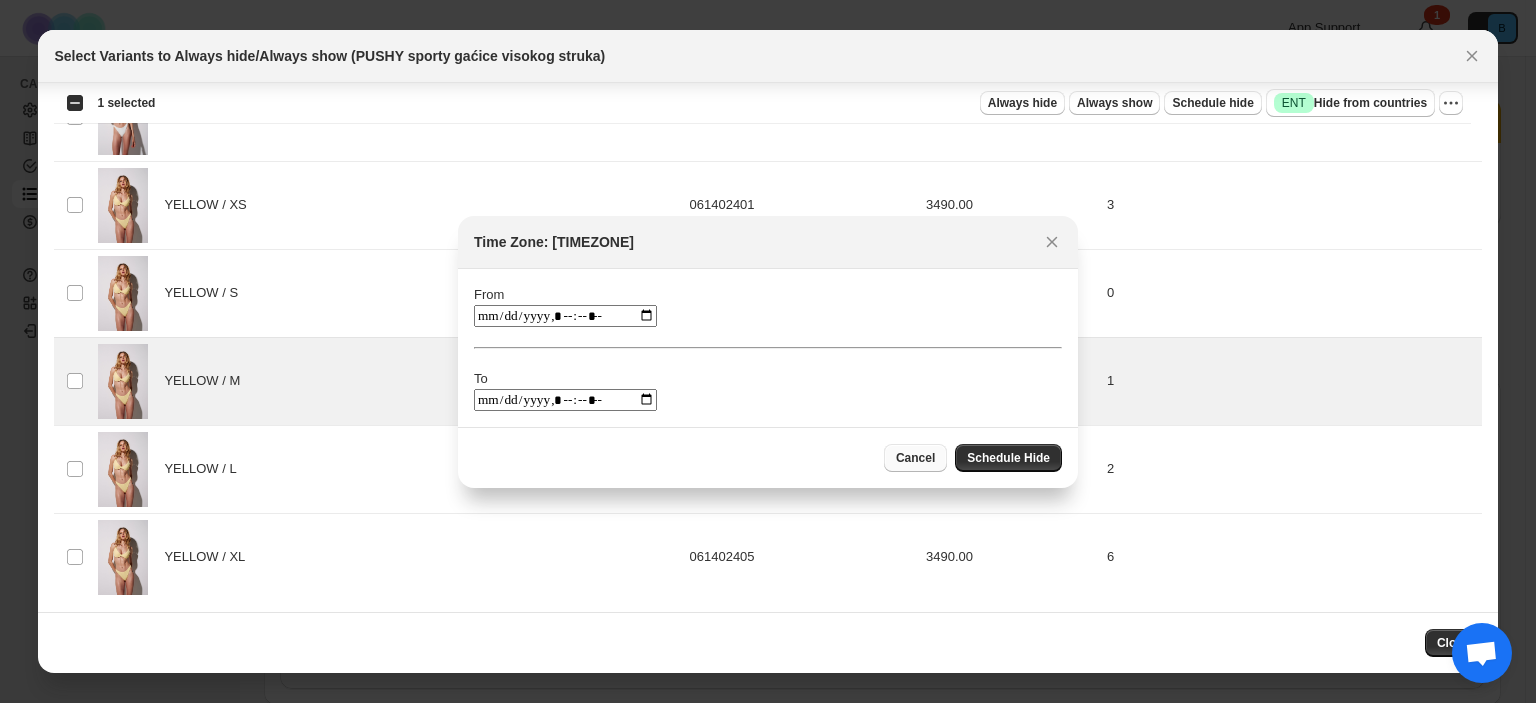 click on "Cancel" at bounding box center [915, 458] 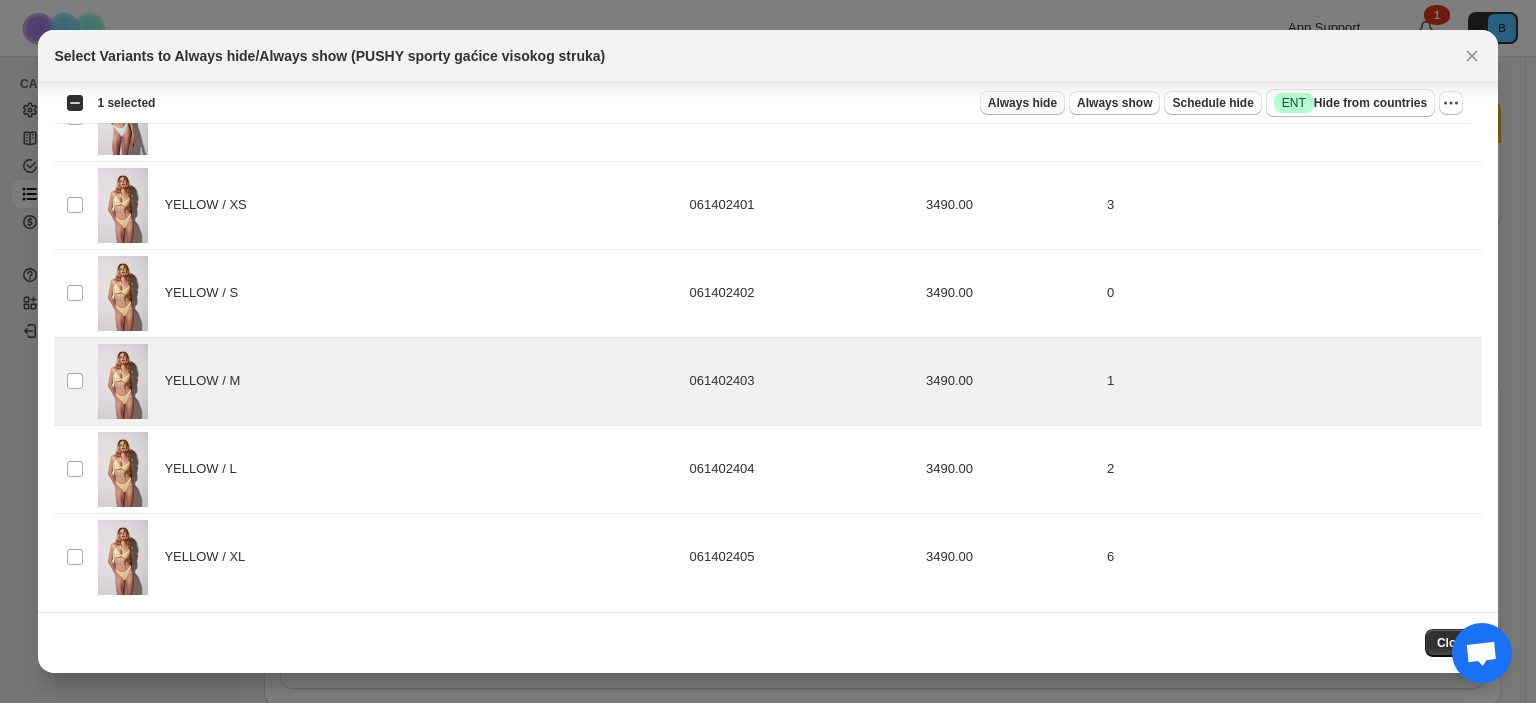 click on "Always hide" at bounding box center (1022, 103) 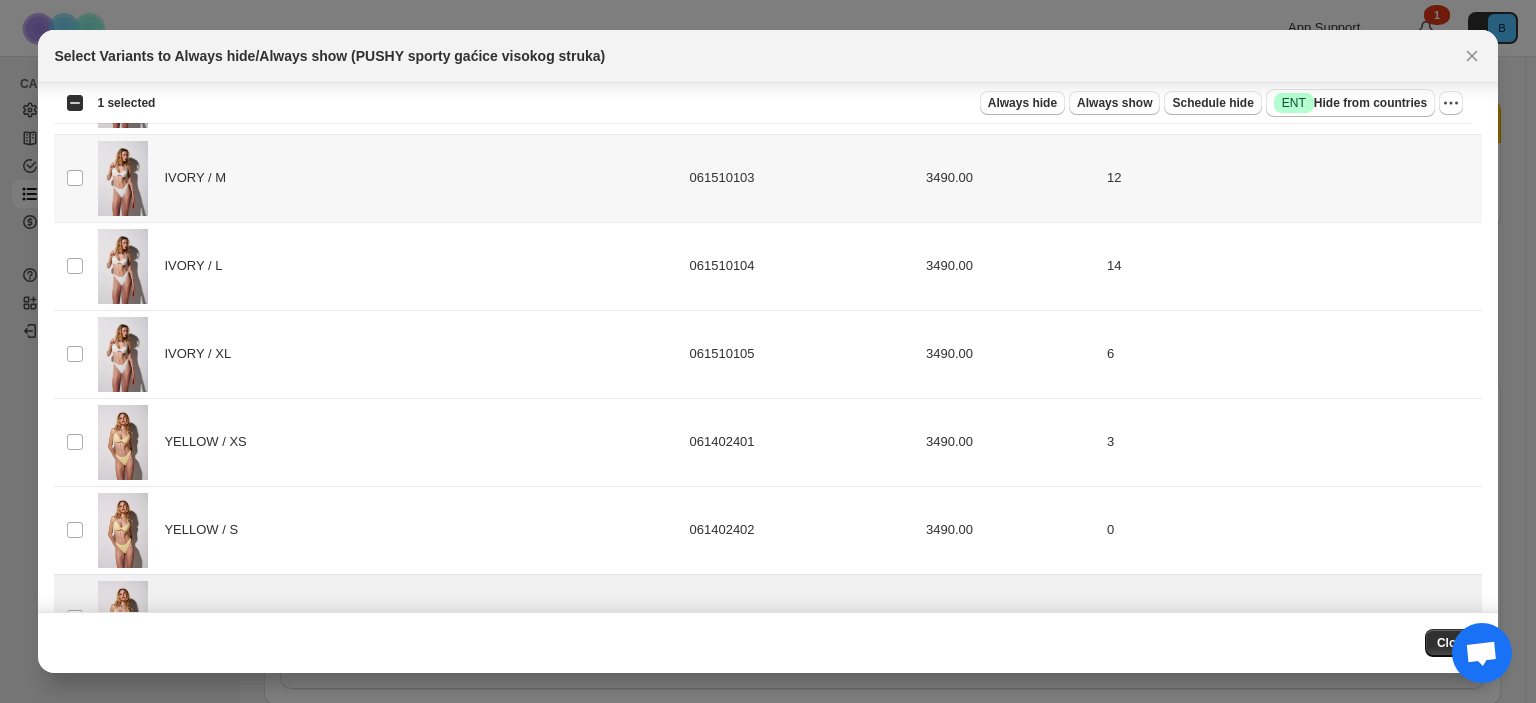 scroll, scrollTop: 594, scrollLeft: 0, axis: vertical 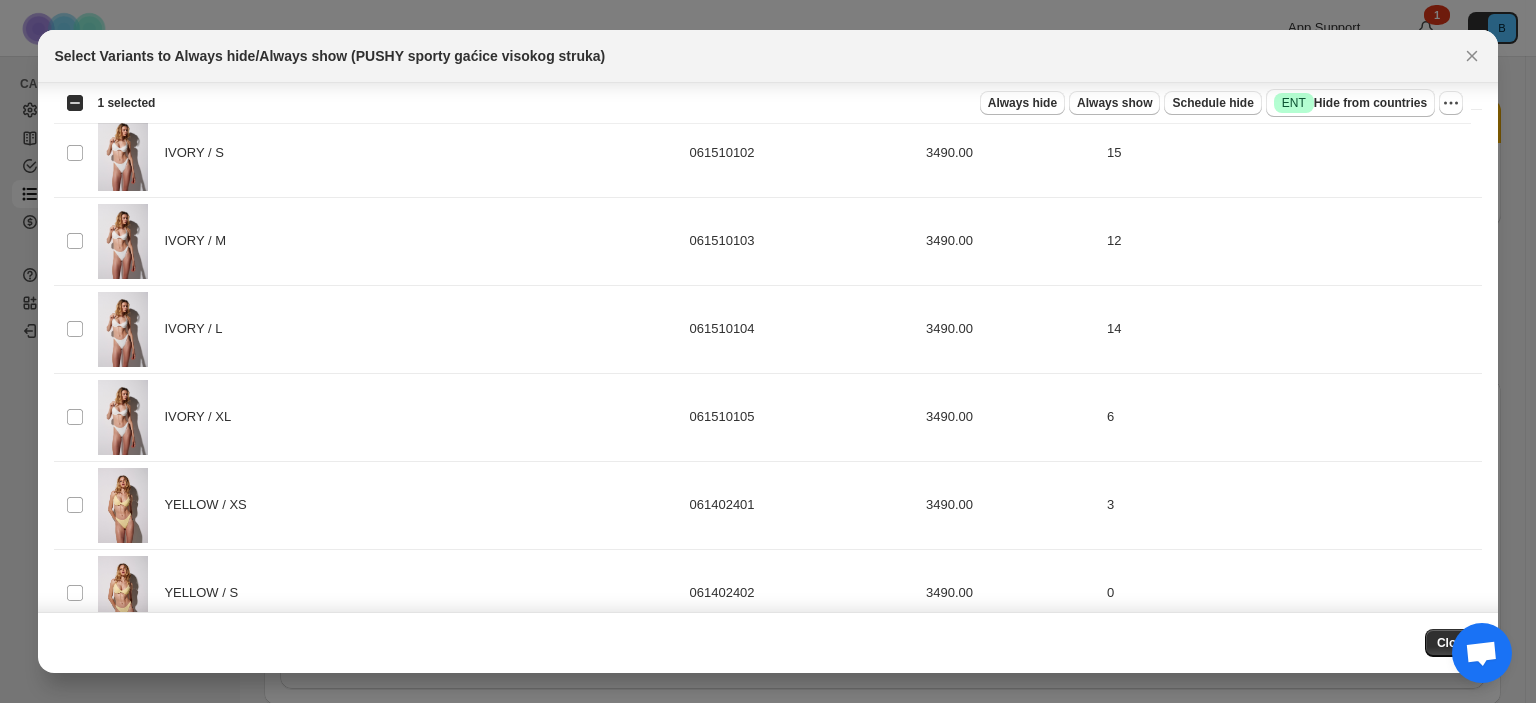 click 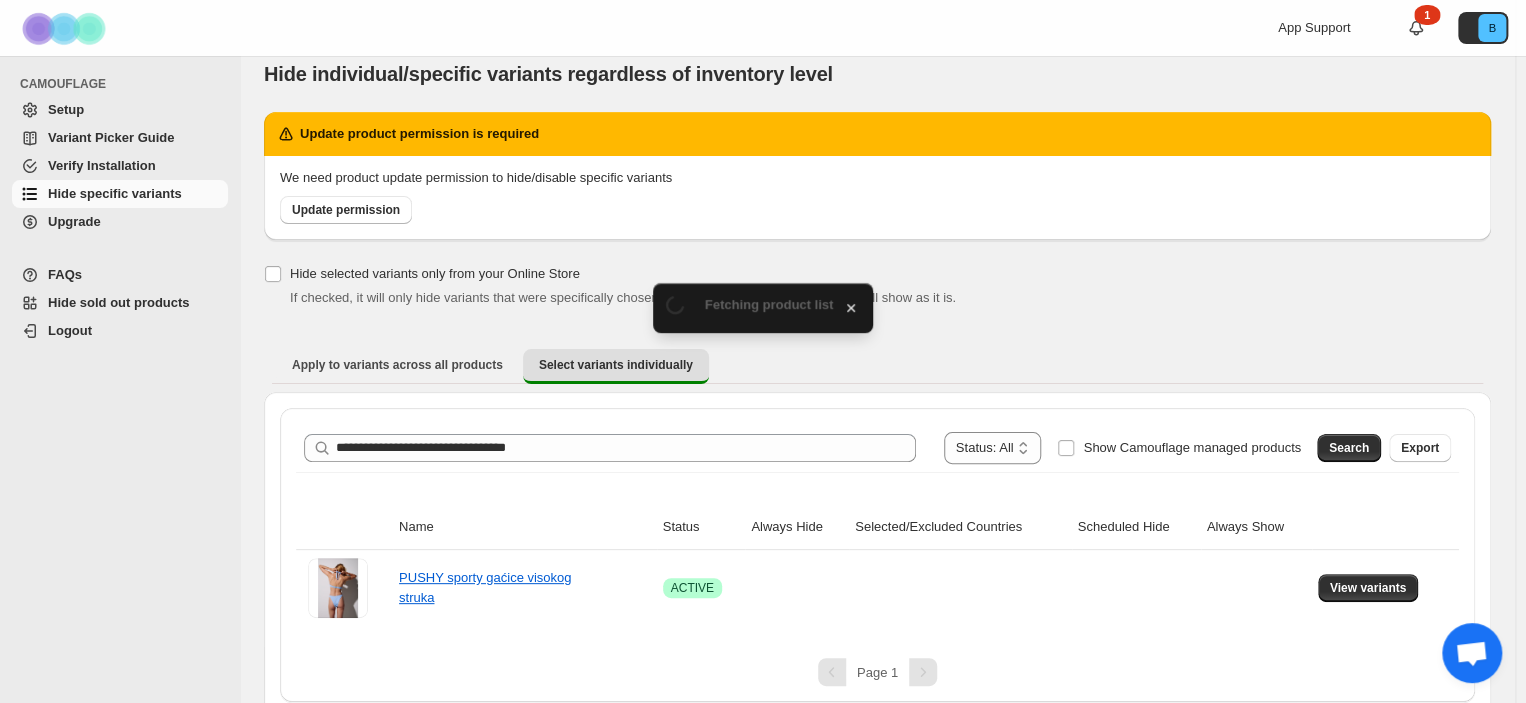 scroll, scrollTop: 33, scrollLeft: 0, axis: vertical 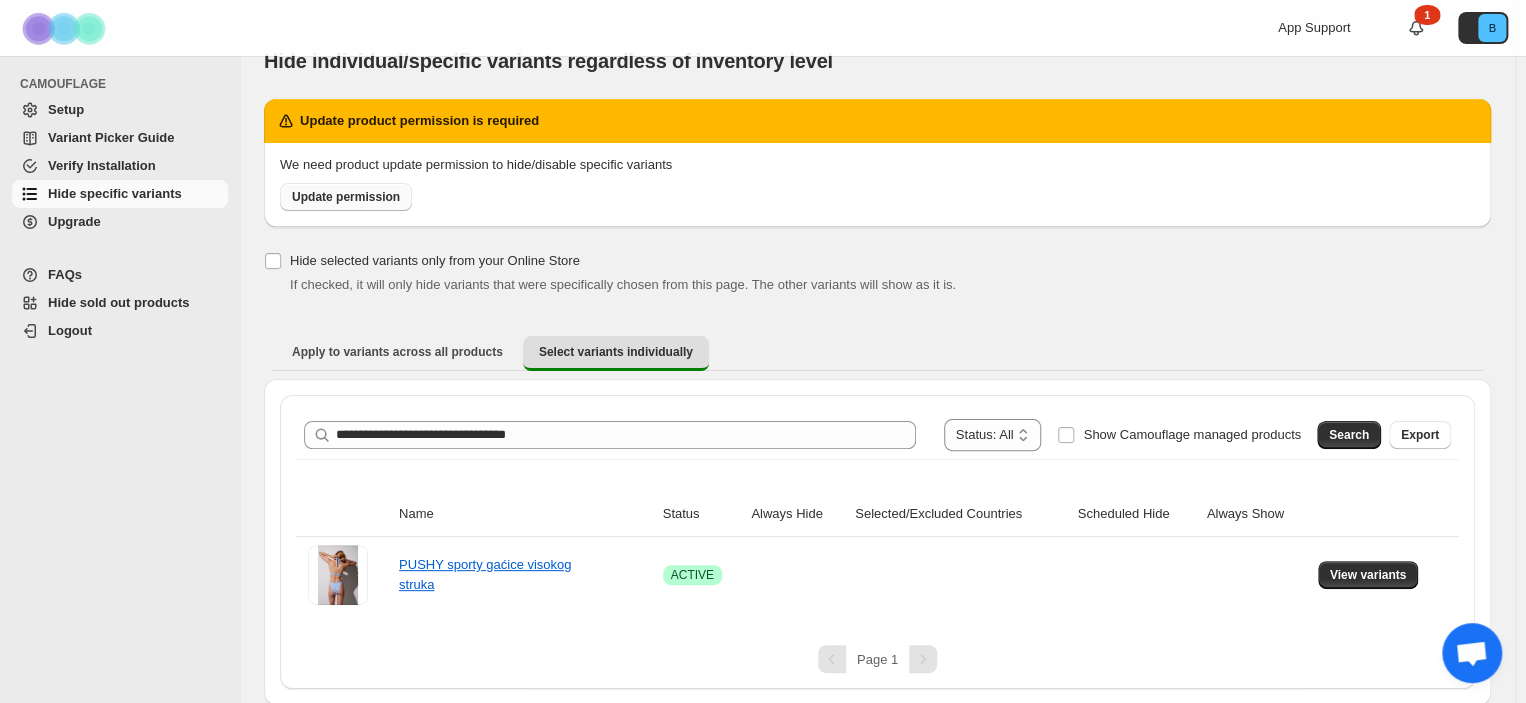 click on "Update permission" at bounding box center (346, 197) 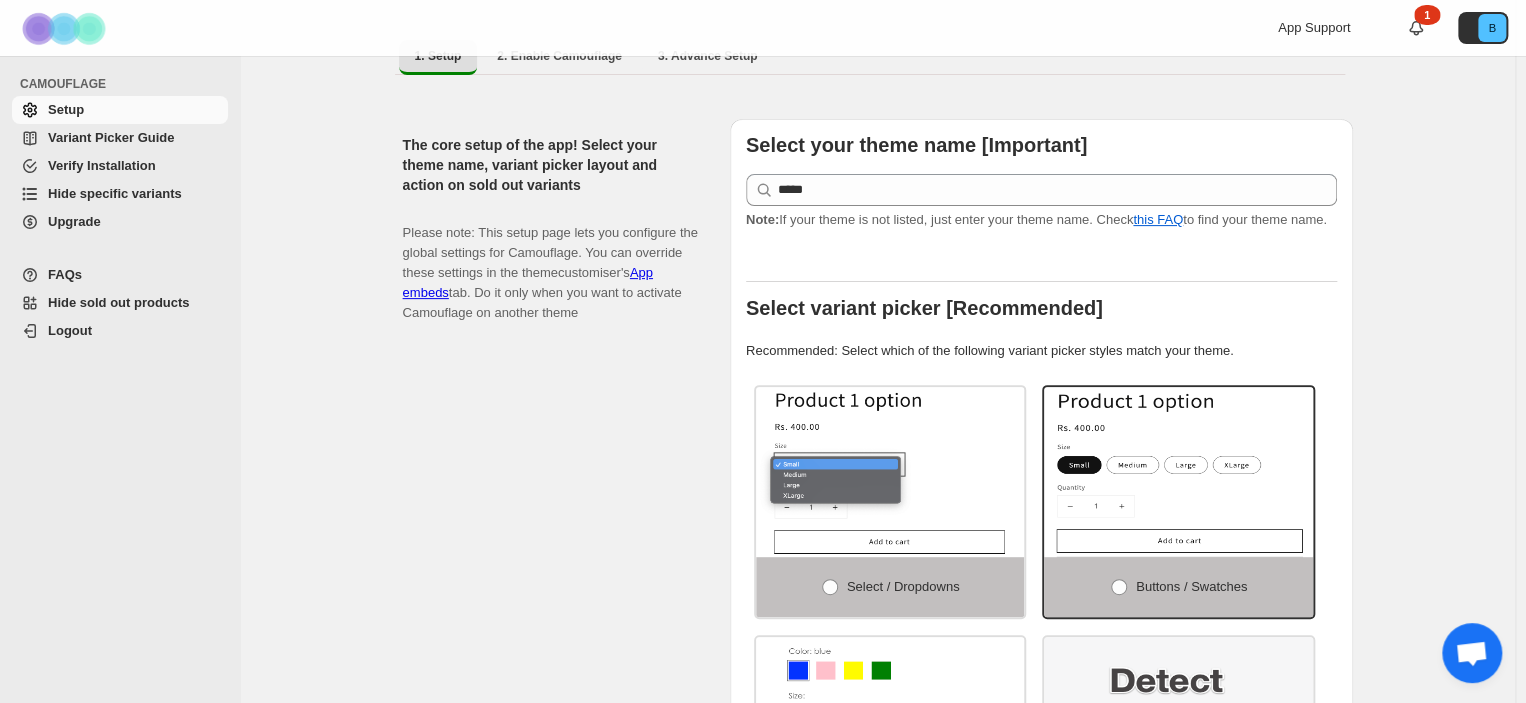 scroll, scrollTop: 0, scrollLeft: 0, axis: both 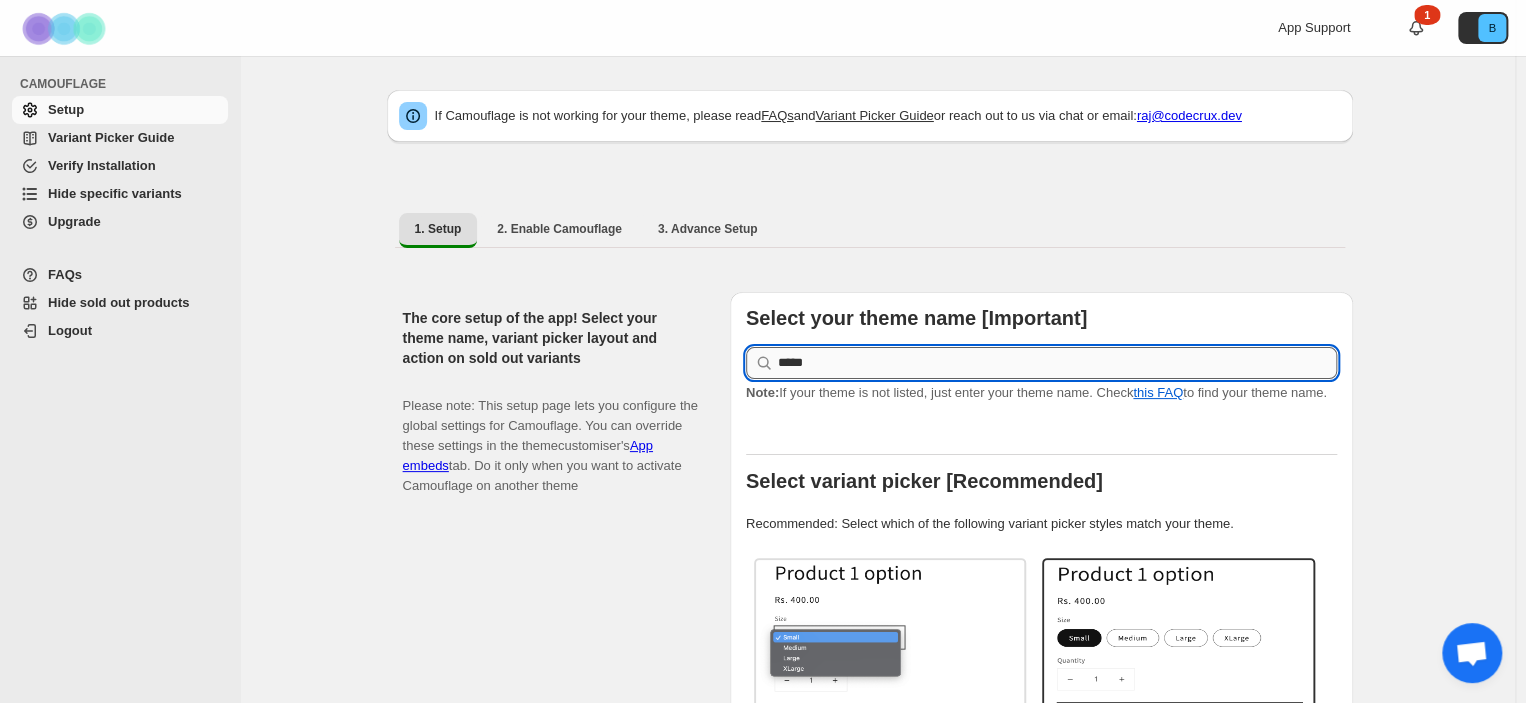 click on "*****" at bounding box center (1057, 363) 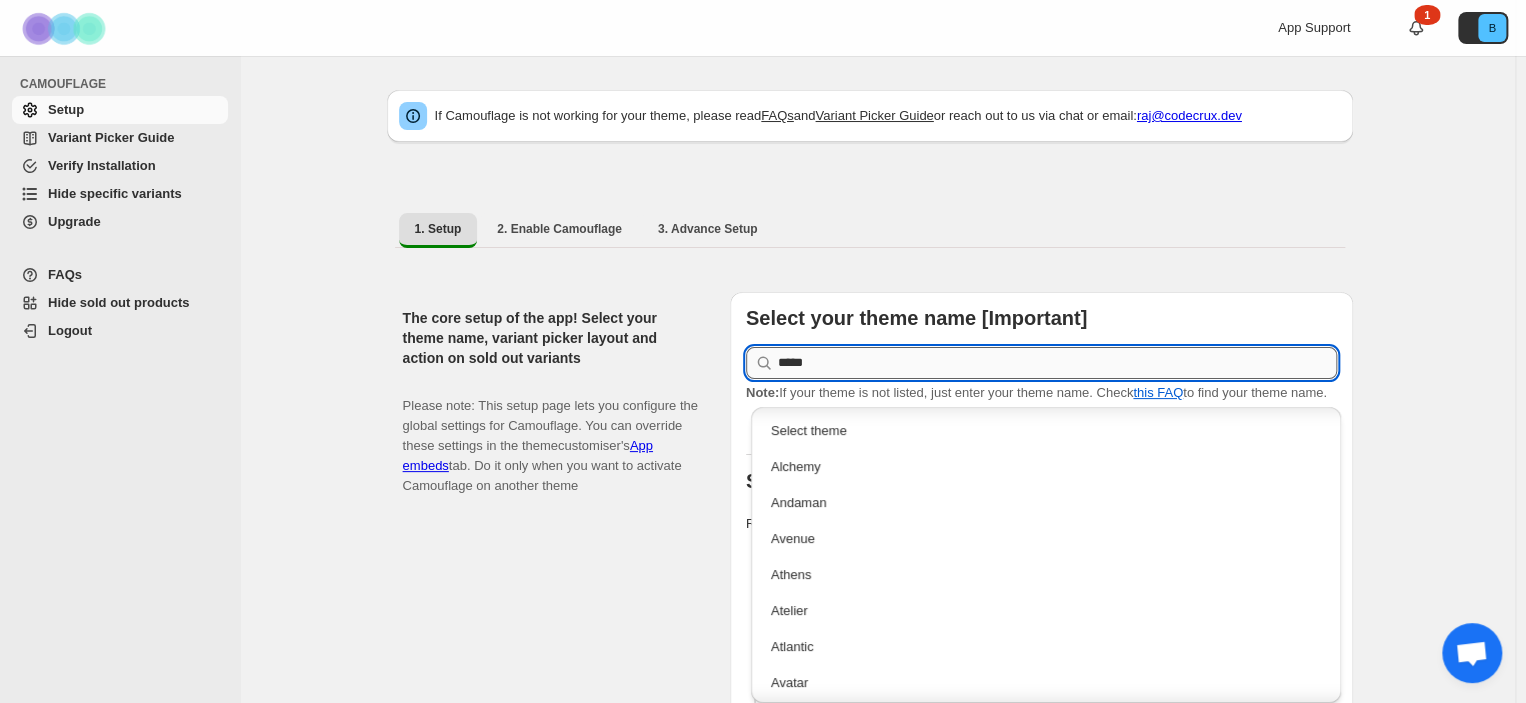 scroll, scrollTop: 3806, scrollLeft: 0, axis: vertical 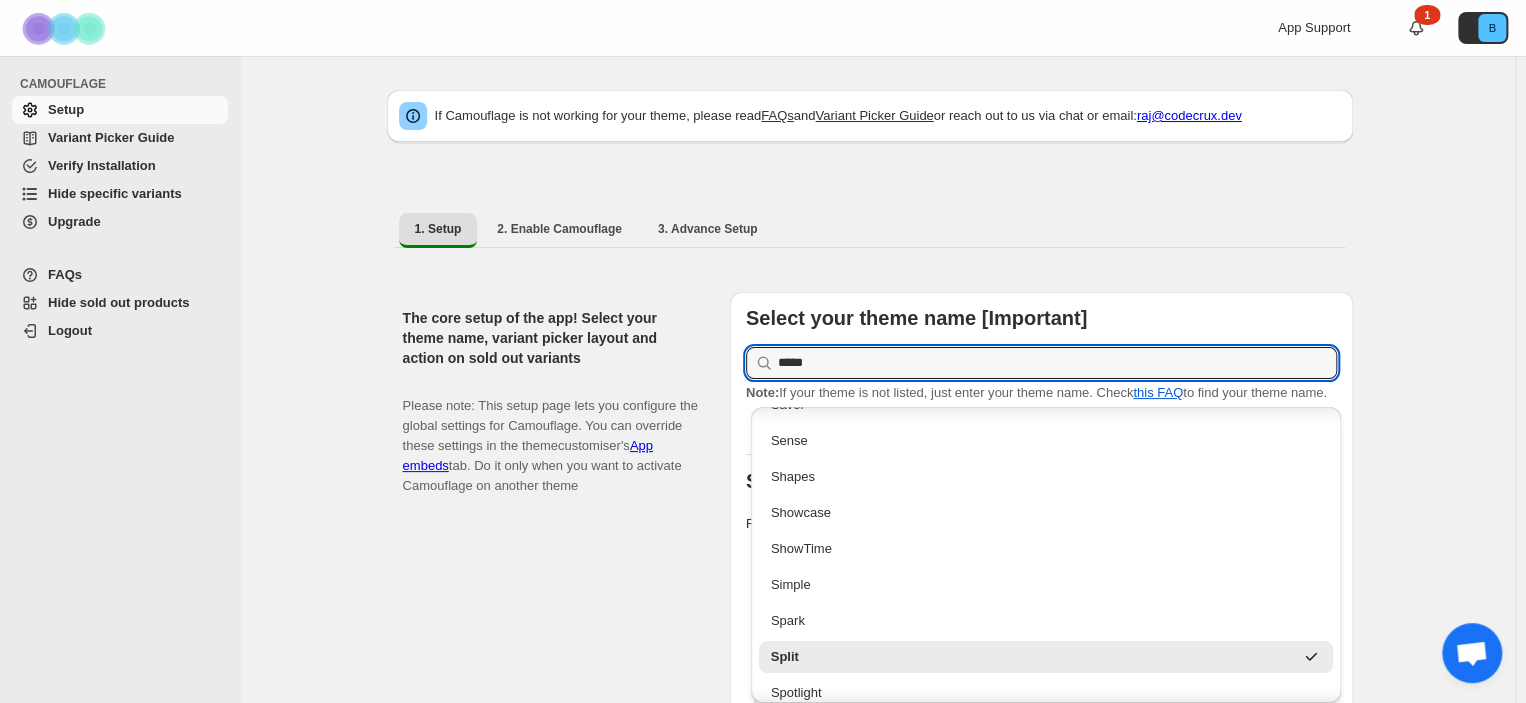click on "Split" at bounding box center (1032, 657) 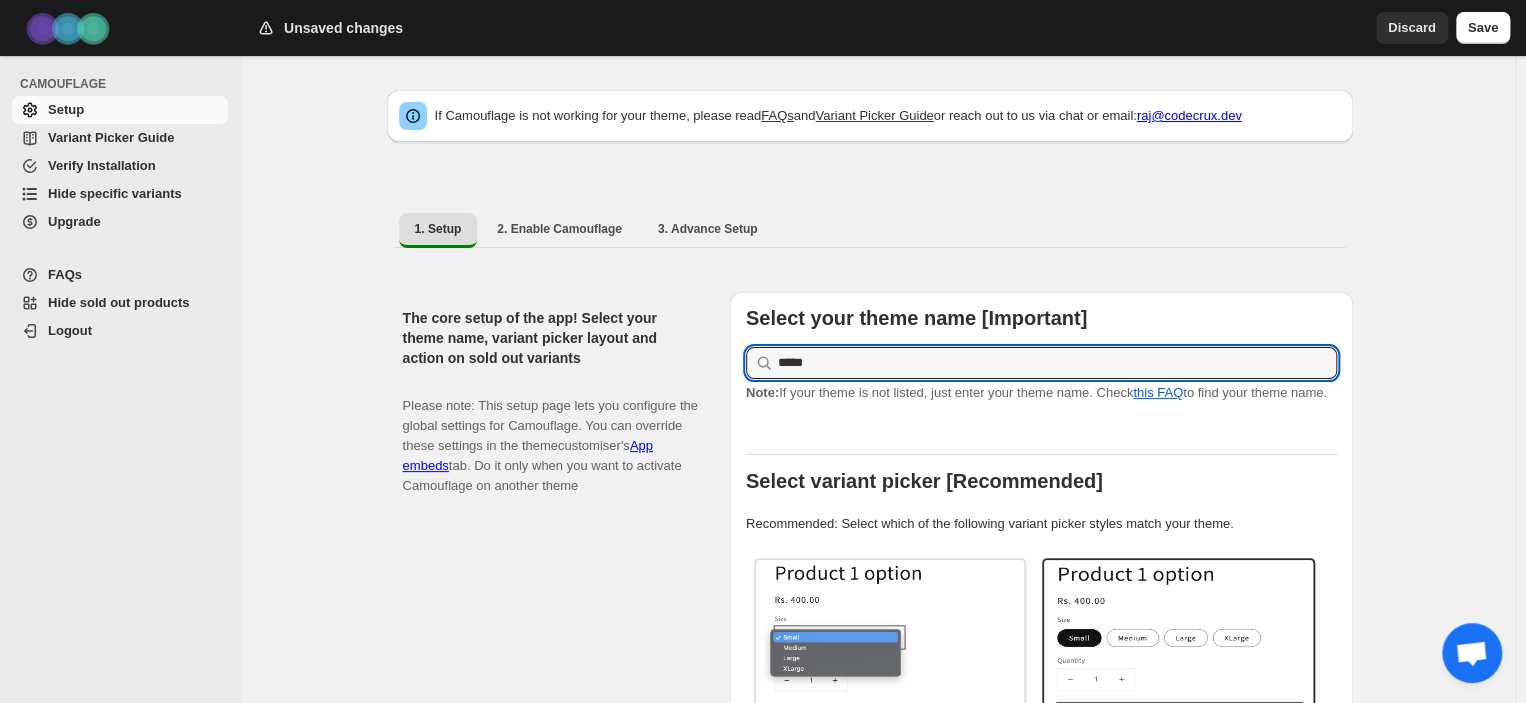 click on "Select your theme name [Important] ***** Note:  If your theme is not listed, just enter your theme name. Check  this FAQ  to find your theme name. Select variant picker [Recommended] Recommended: Select which of the following variant picker styles match your theme. Select / Dropdowns Buttons / Swatches Swatch and Dropdowns both Detect Automatically Not sure? Check variant picker guide" at bounding box center [1041, 697] 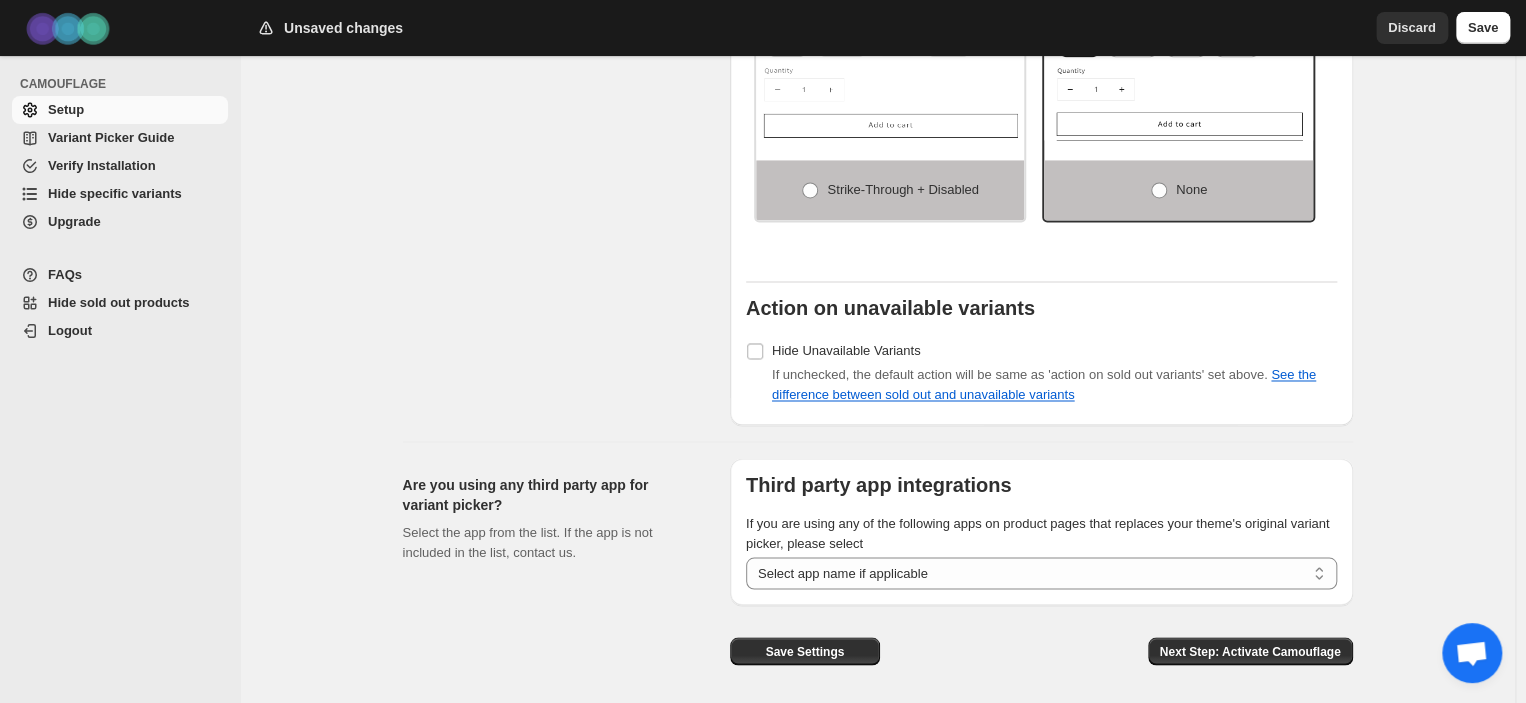 scroll, scrollTop: 1562, scrollLeft: 0, axis: vertical 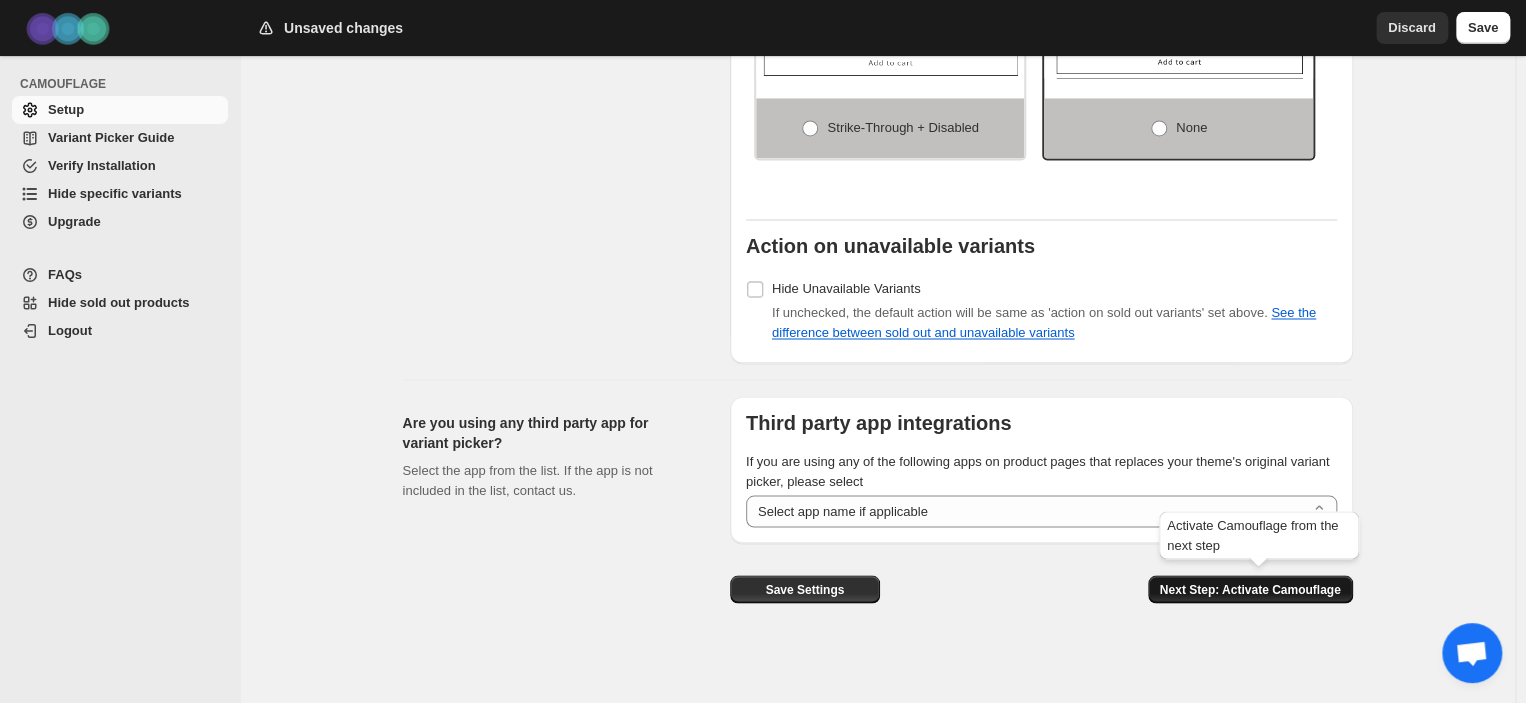 click on "Next Step: Activate Camouflage" at bounding box center [1250, 589] 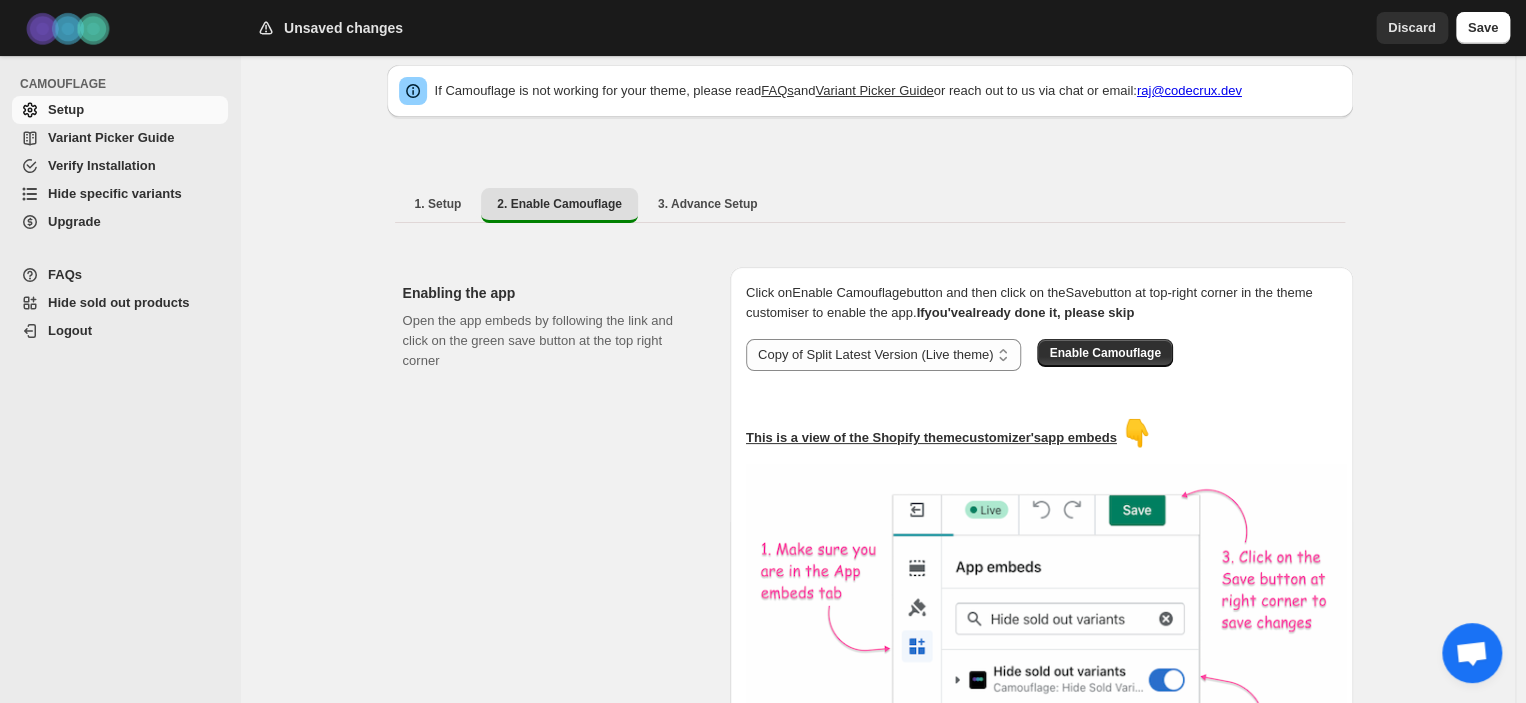 scroll, scrollTop: 0, scrollLeft: 0, axis: both 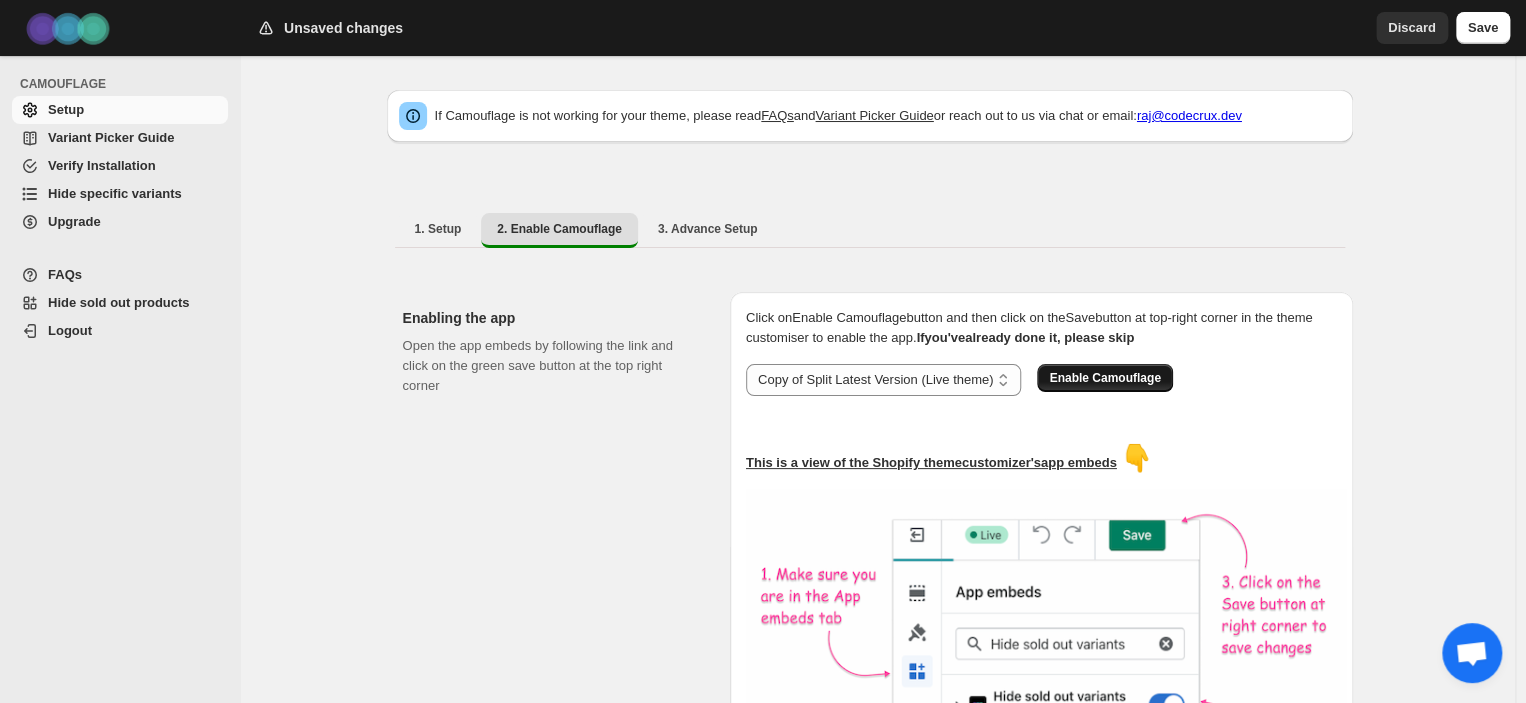 click on "Enable Camouflage" at bounding box center (1104, 378) 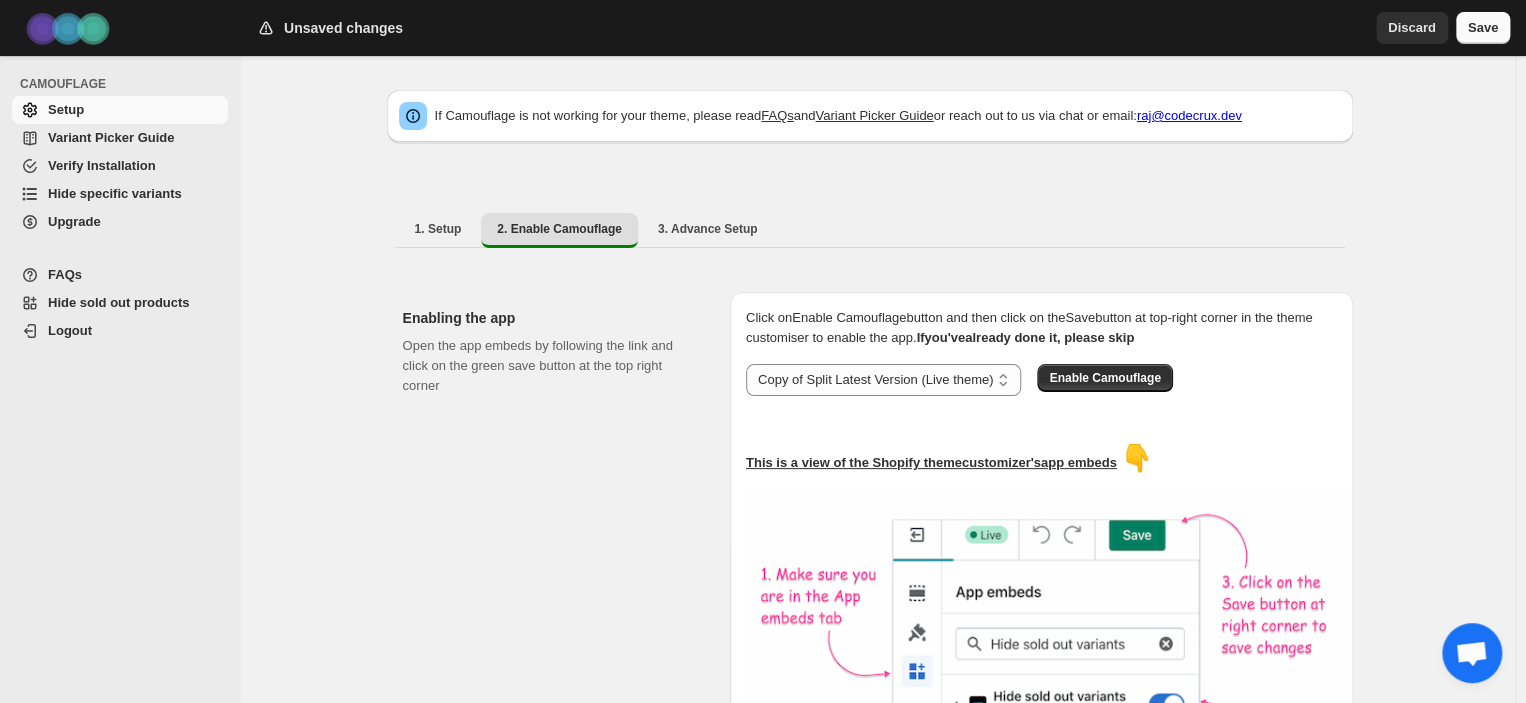 click on "Save" at bounding box center [1483, 28] 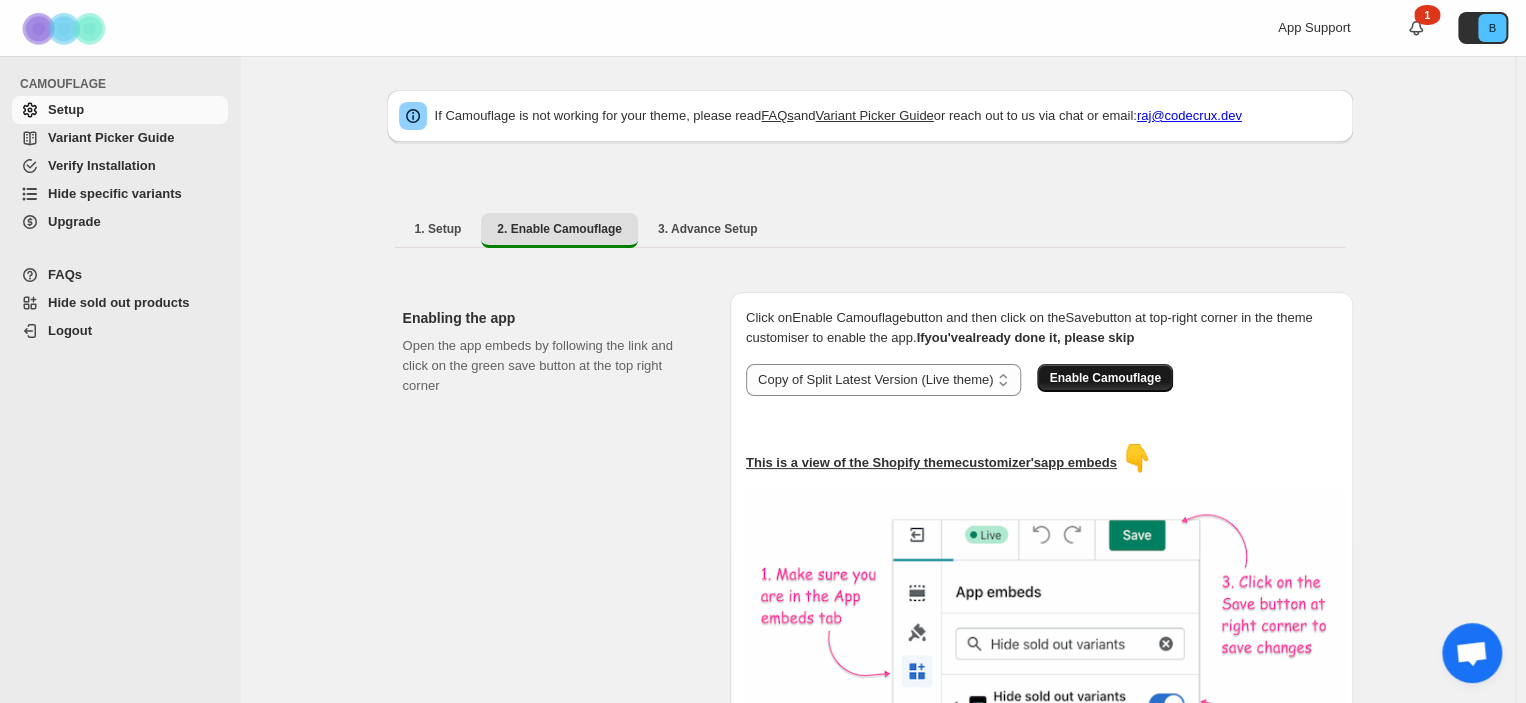 click on "Enable Camouflage" at bounding box center (1104, 378) 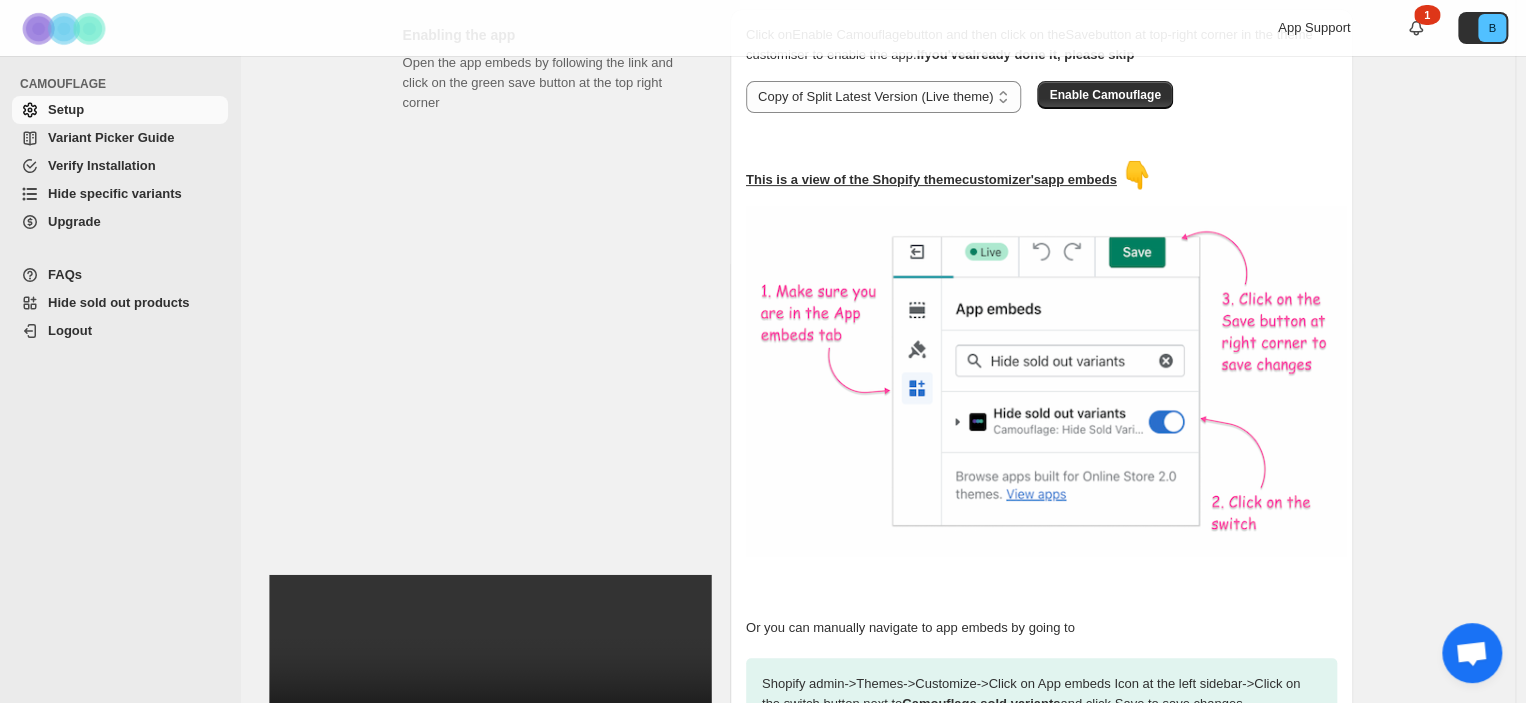 scroll, scrollTop: 0, scrollLeft: 0, axis: both 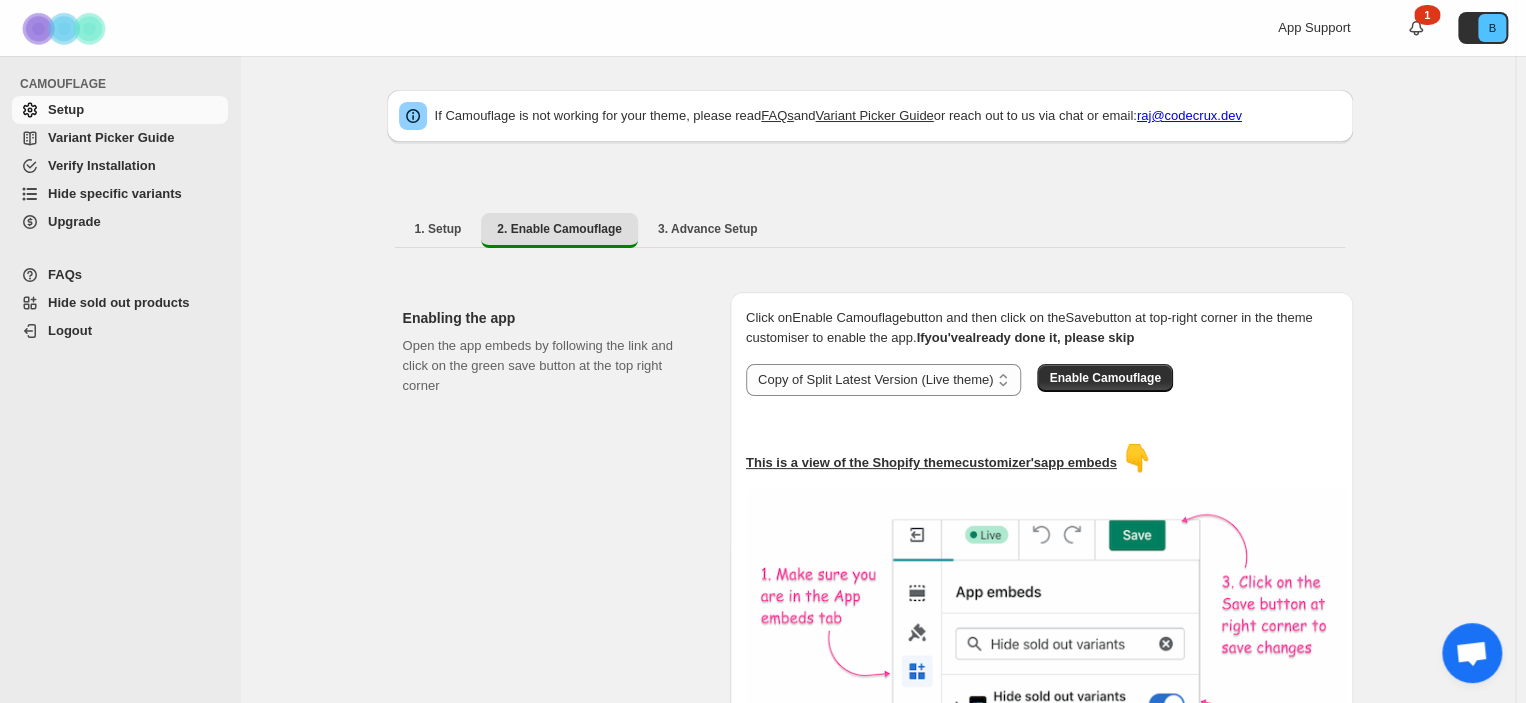 click on "Hide specific variants" at bounding box center [136, 194] 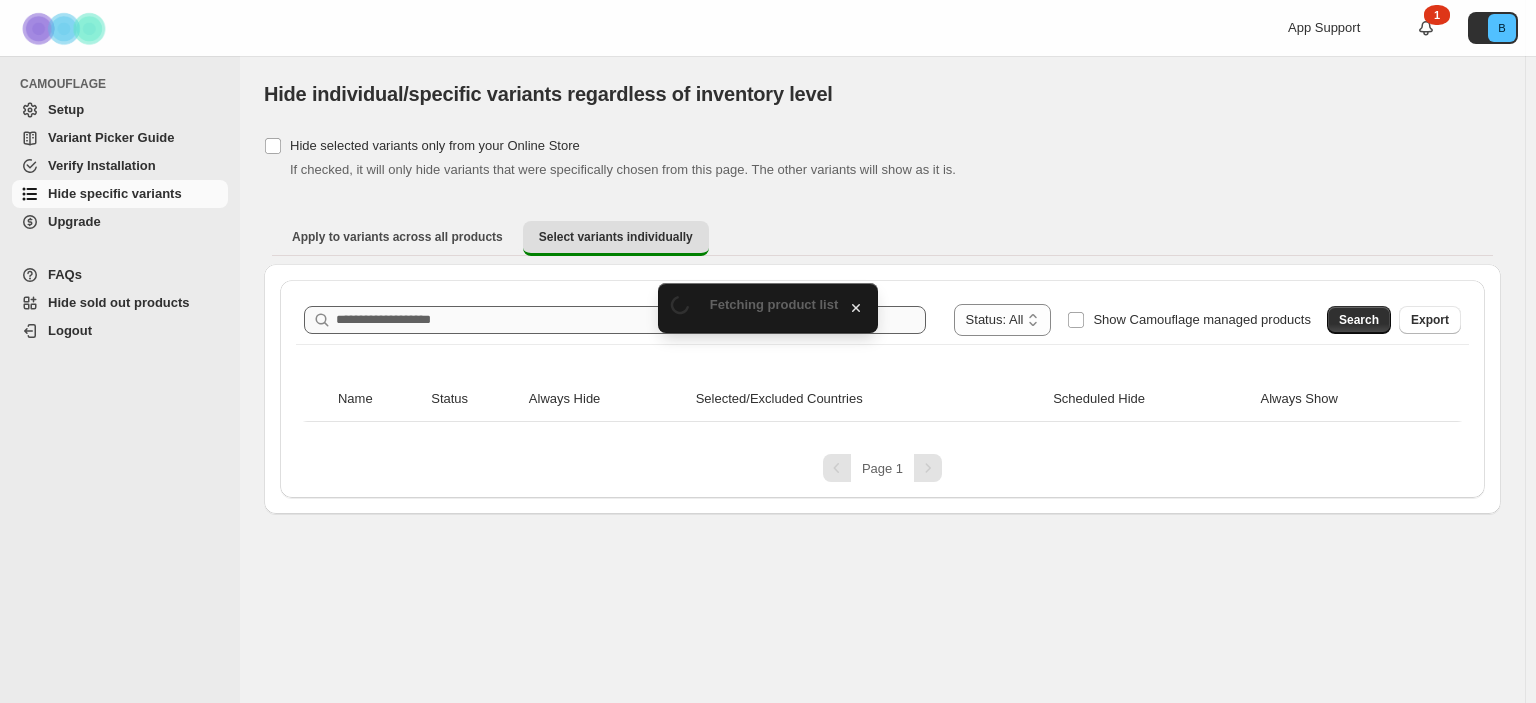 scroll, scrollTop: 0, scrollLeft: 0, axis: both 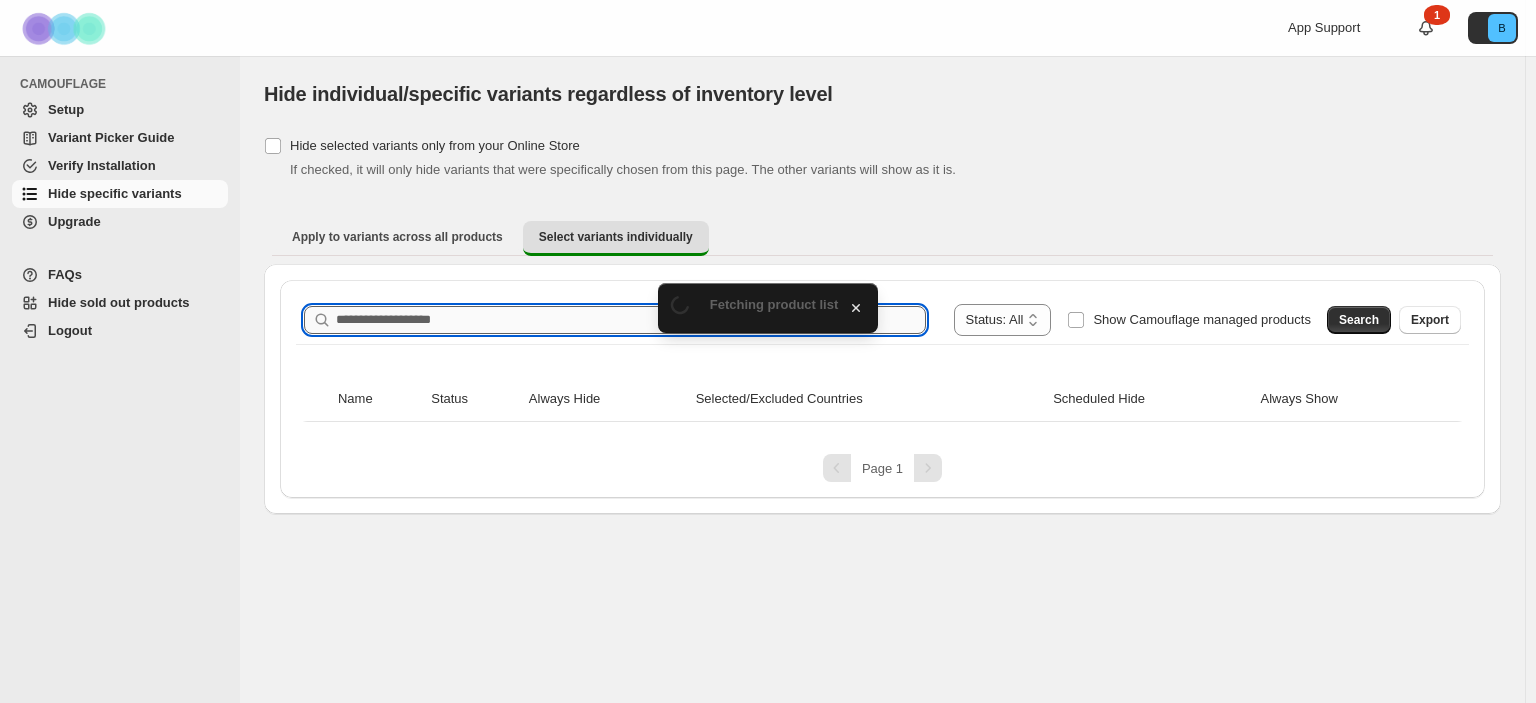 click on "Search product name" at bounding box center (631, 320) 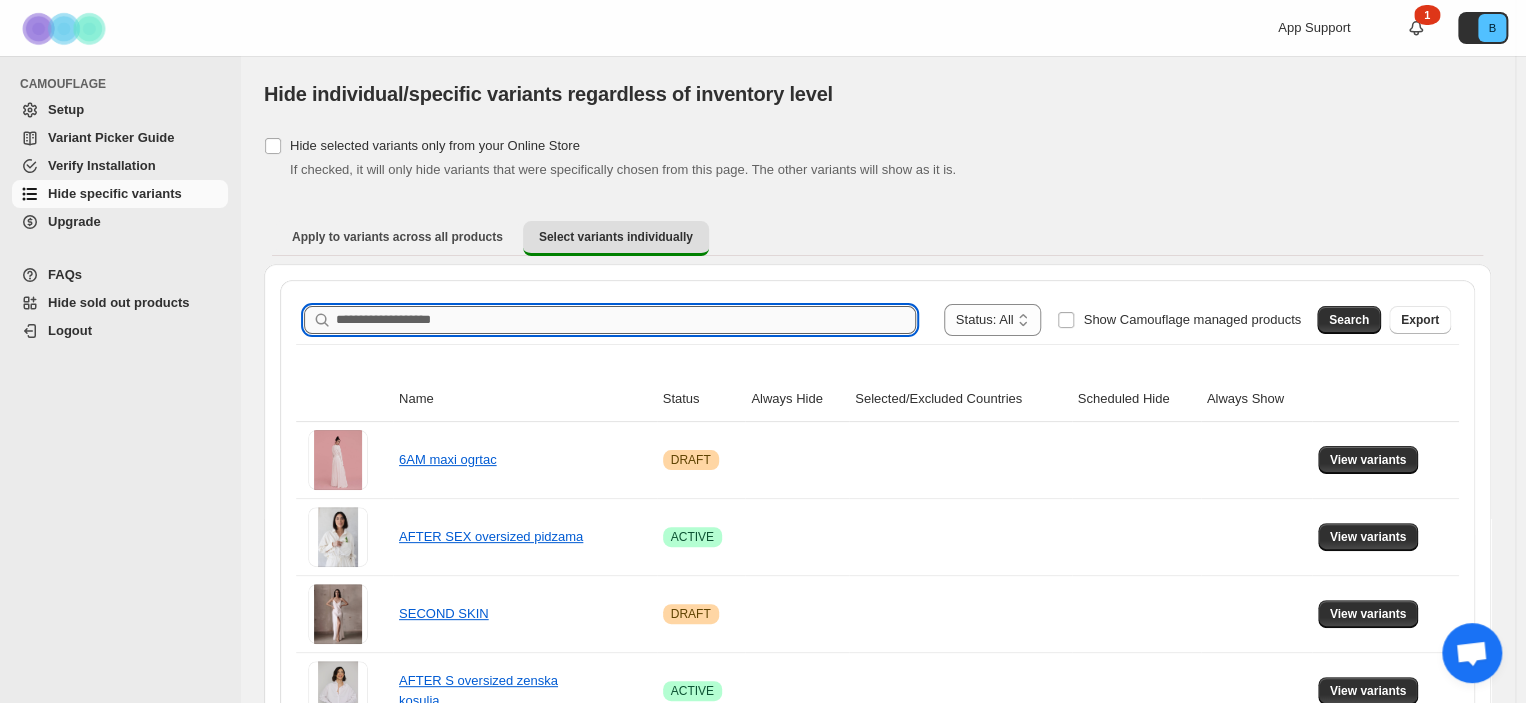paste on "**********" 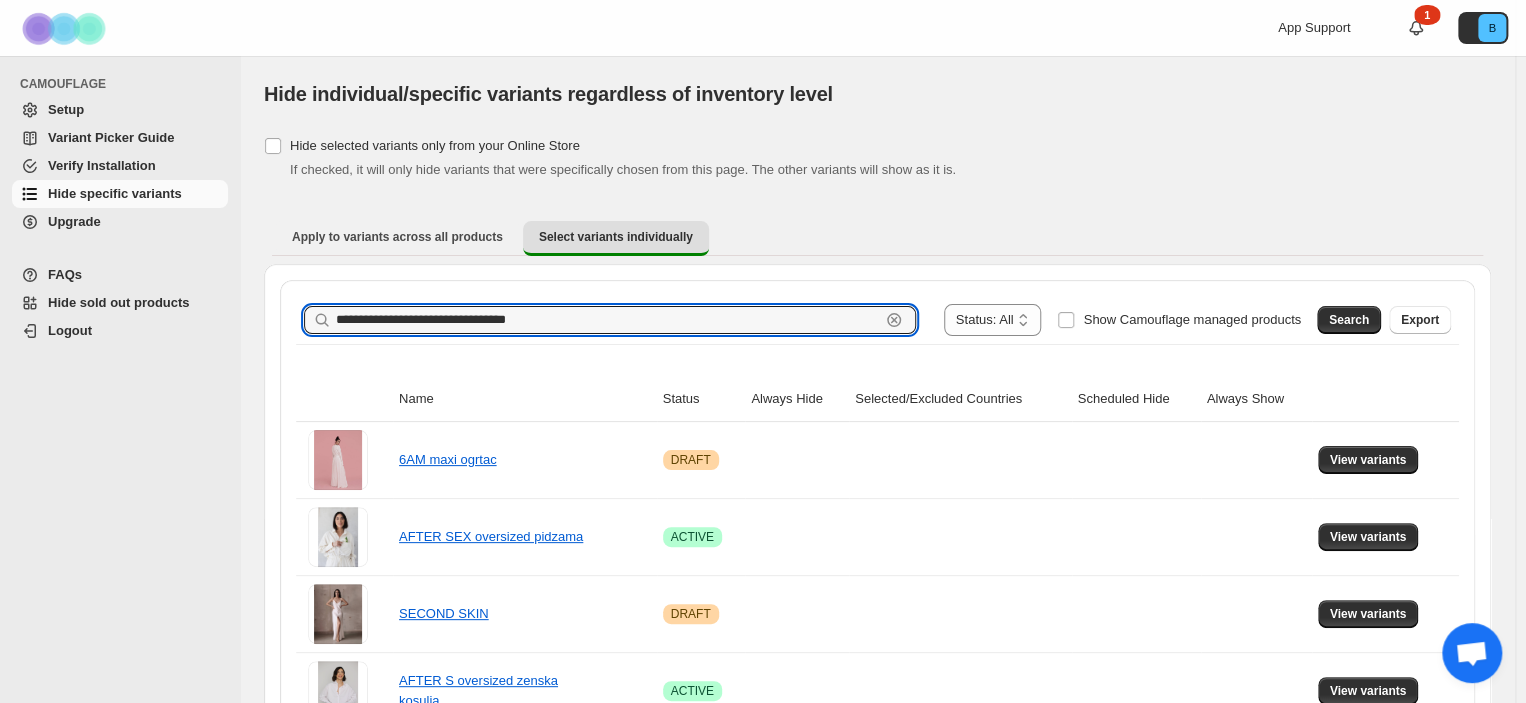 type on "**********" 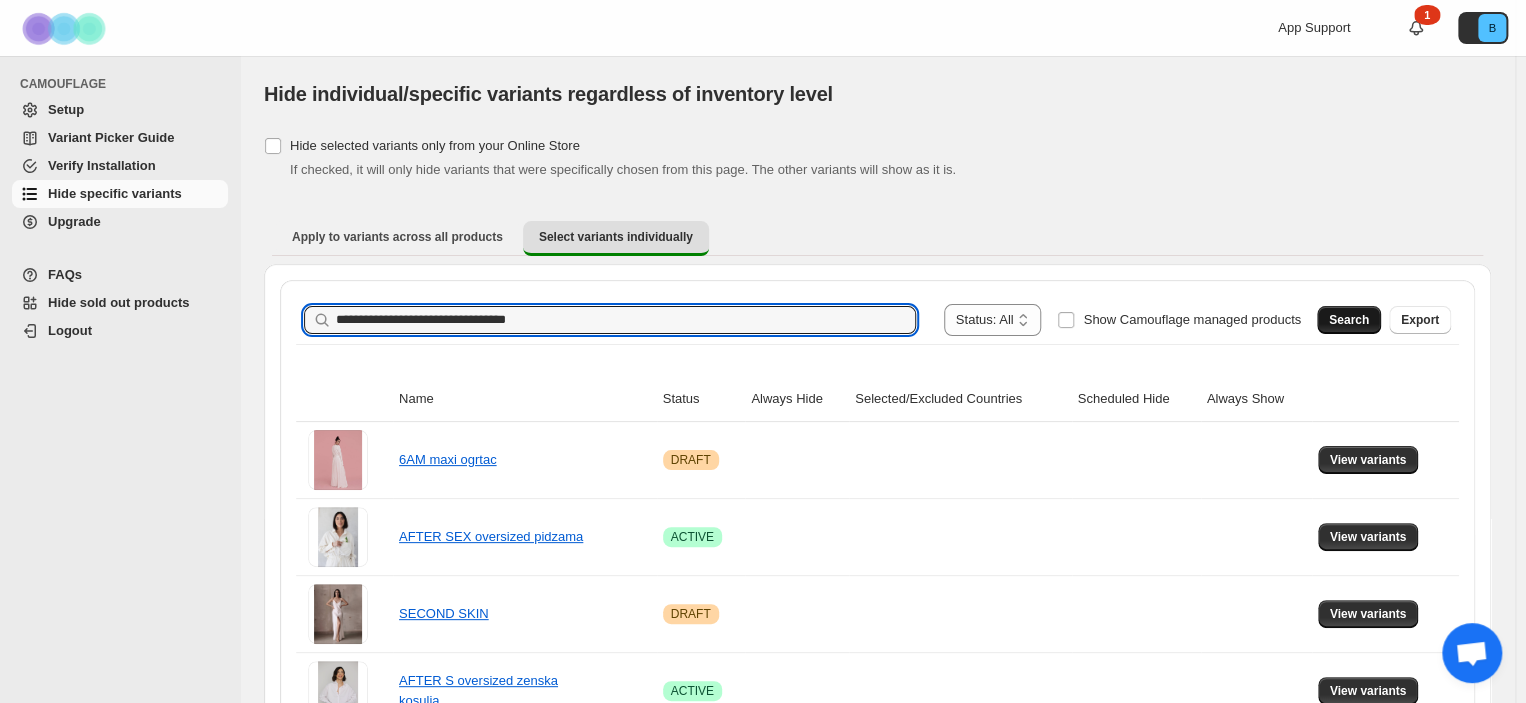 click on "Search" at bounding box center (1349, 320) 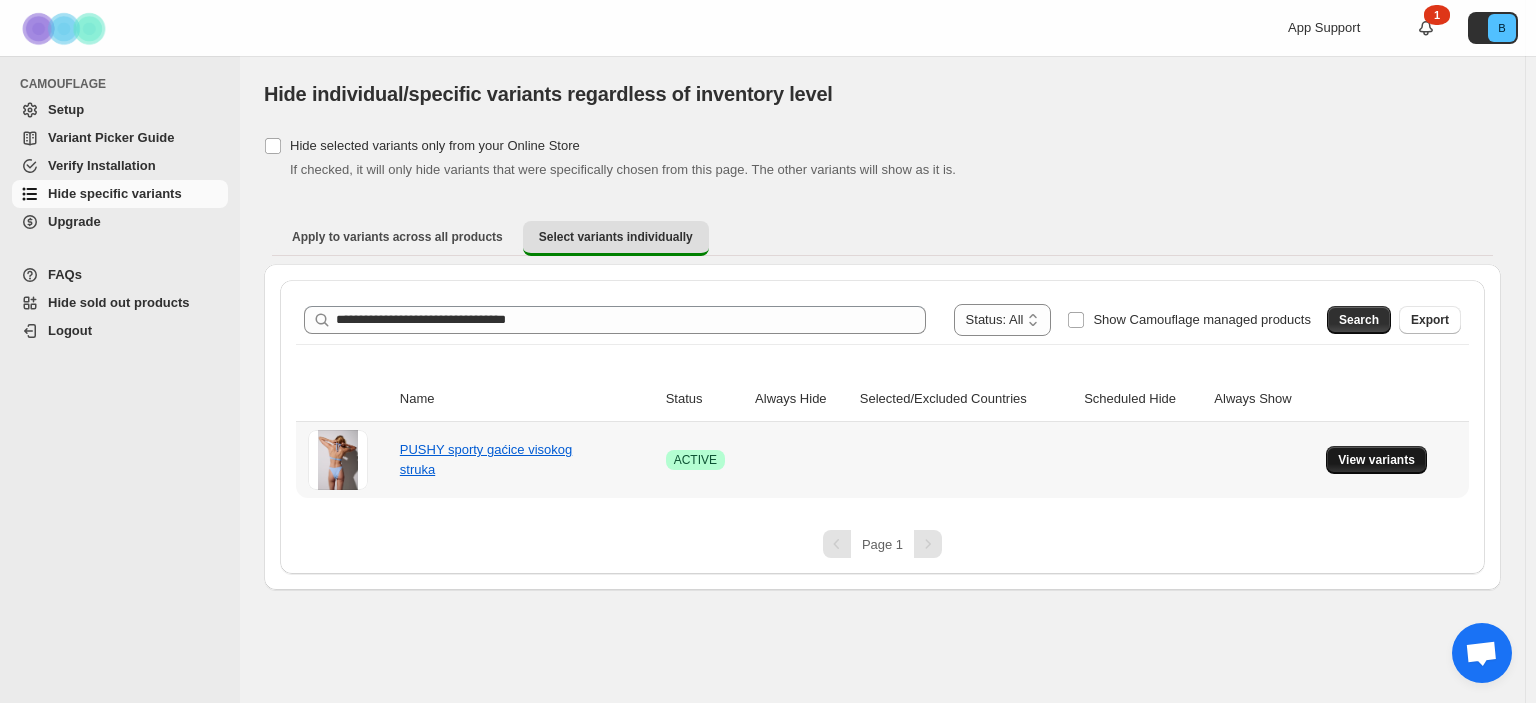 click on "View variants" at bounding box center [1376, 460] 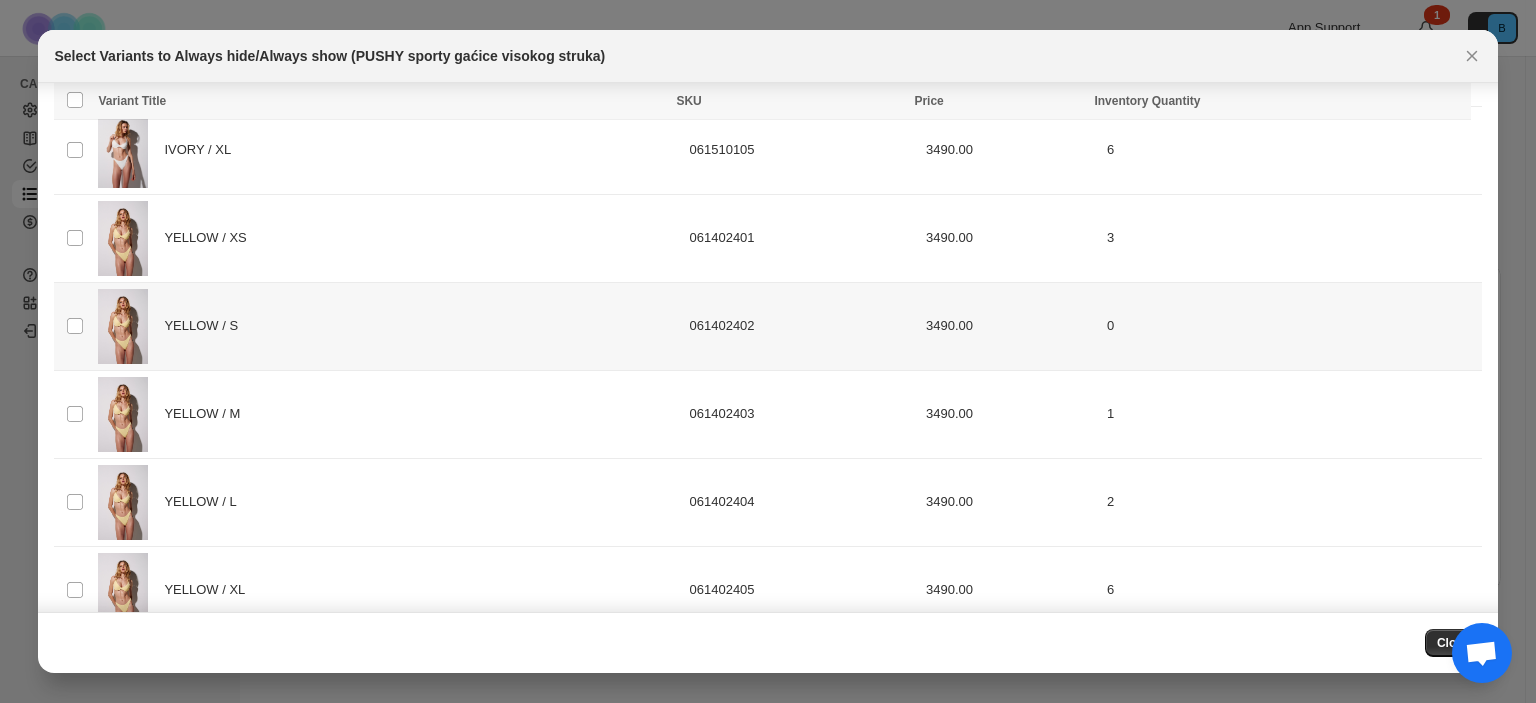 scroll, scrollTop: 894, scrollLeft: 0, axis: vertical 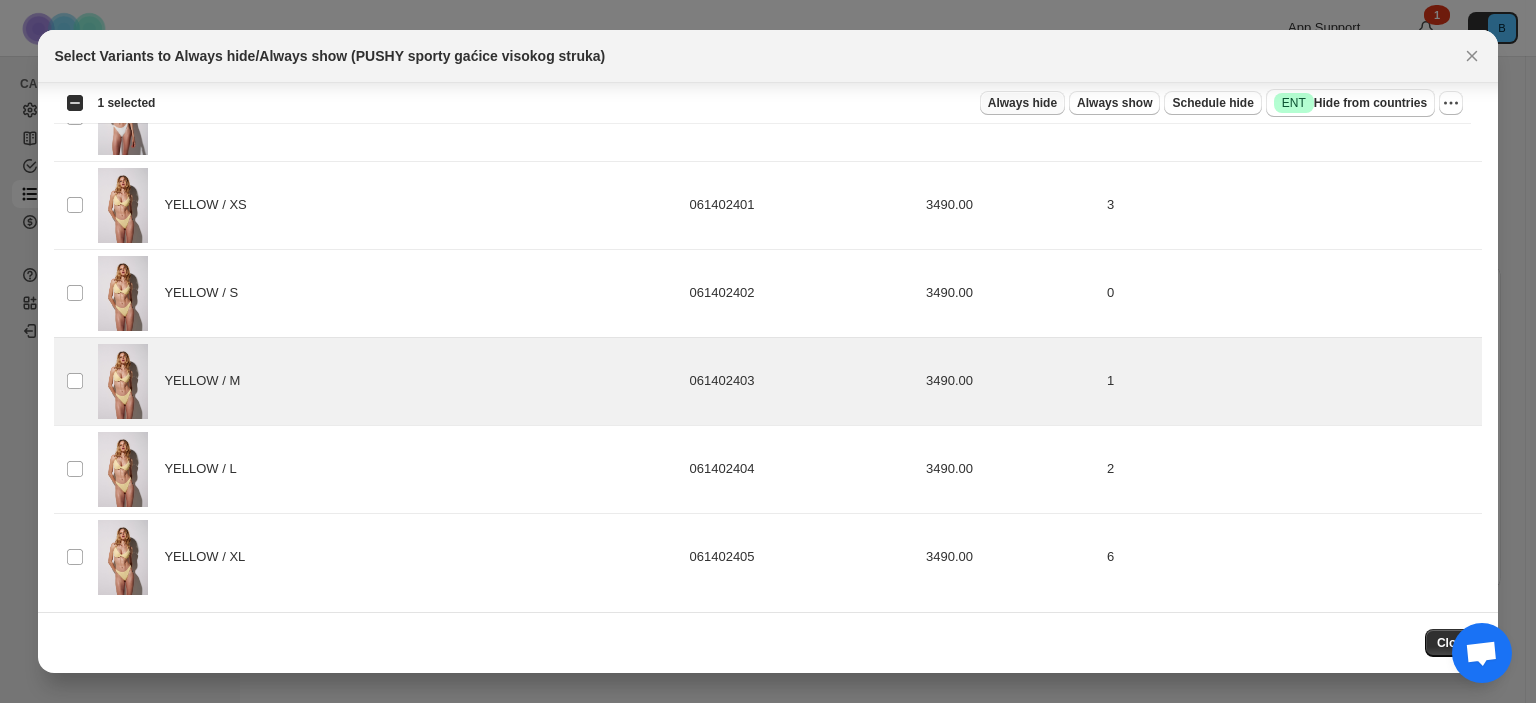 click on "Always hide" at bounding box center (1022, 103) 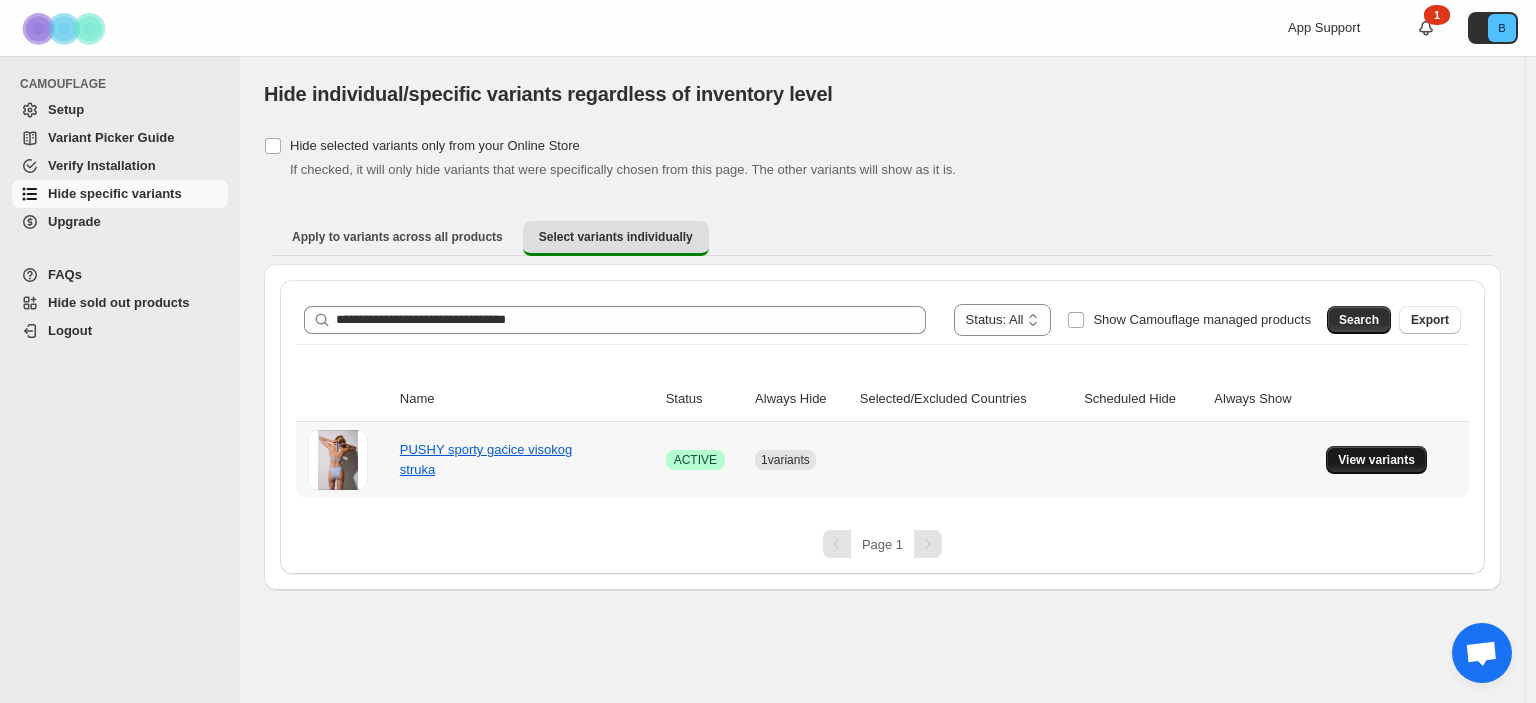click on "View variants" at bounding box center (1376, 460) 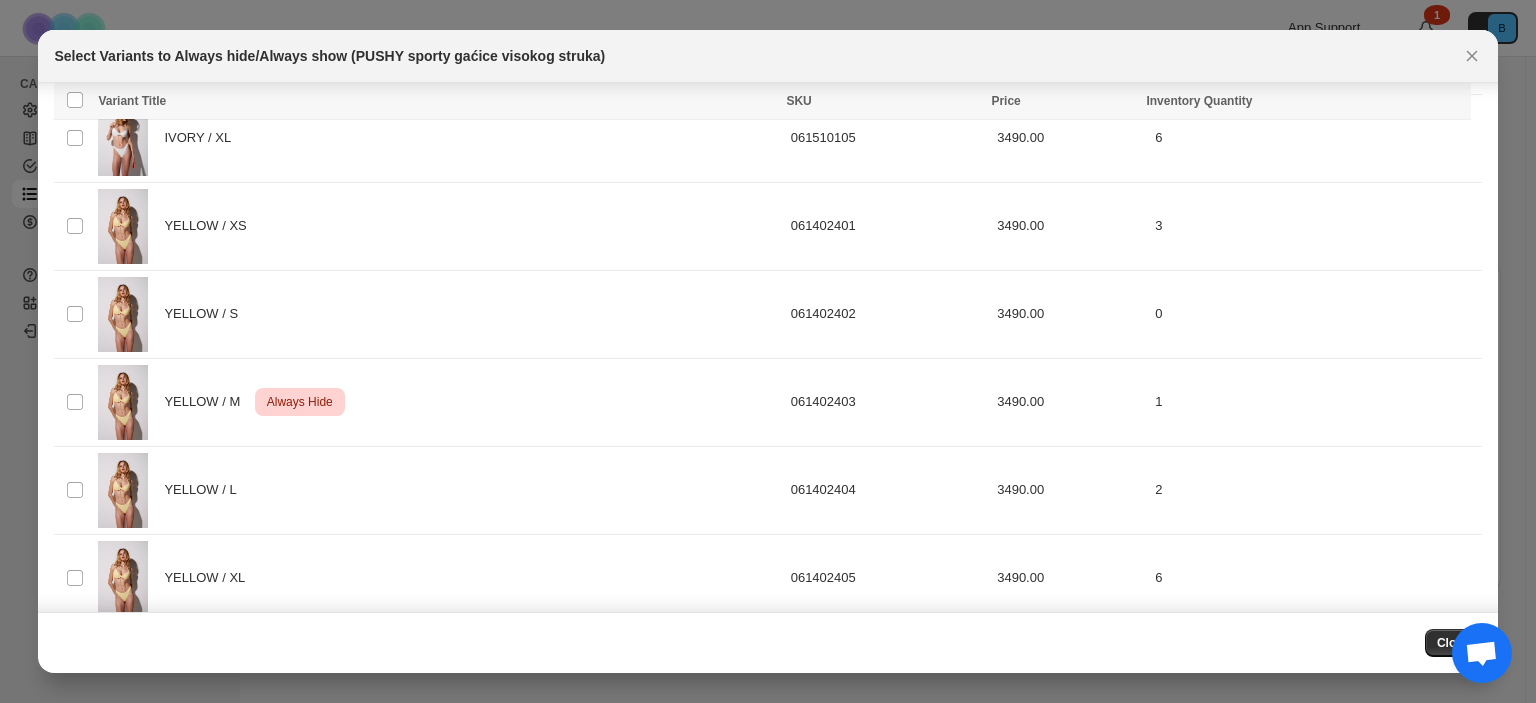 scroll, scrollTop: 894, scrollLeft: 0, axis: vertical 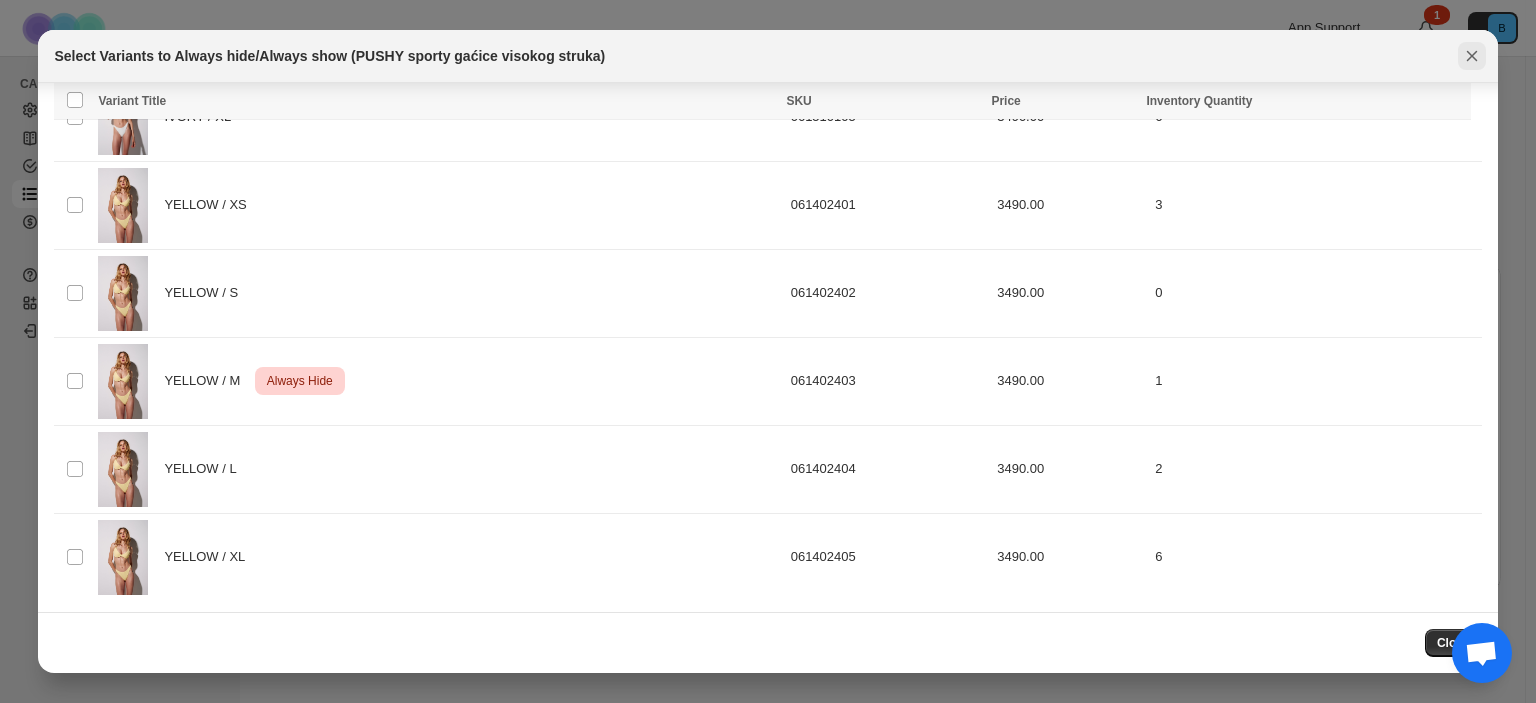 click 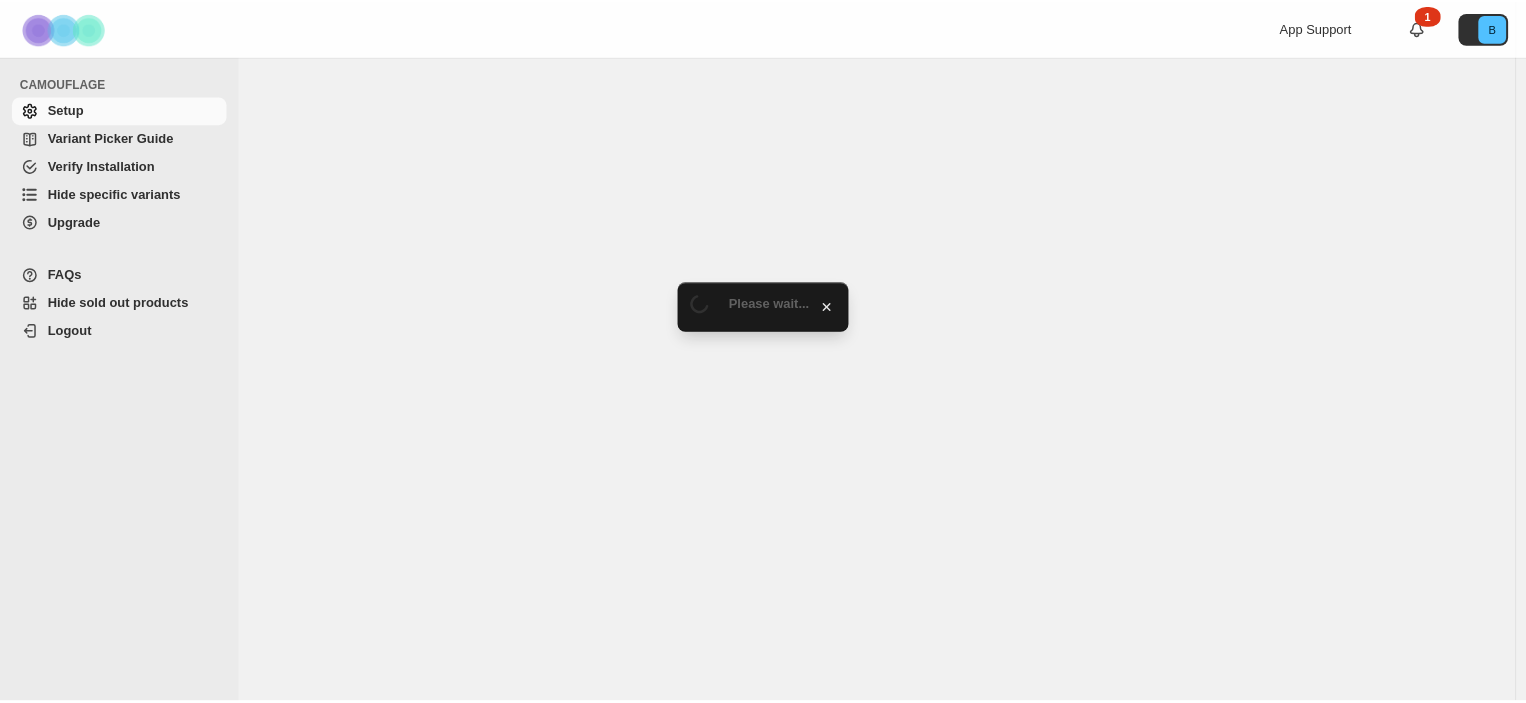 scroll, scrollTop: 0, scrollLeft: 0, axis: both 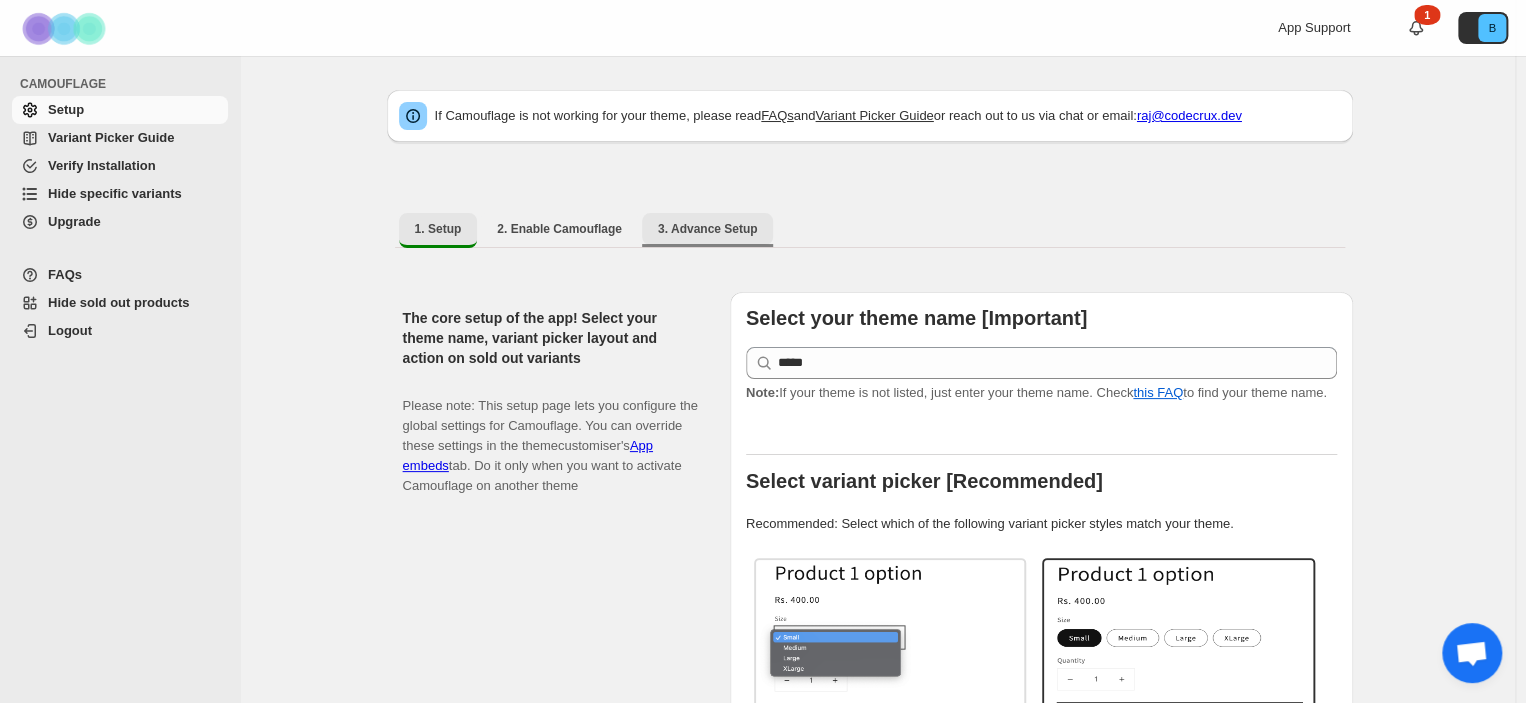 click on "3. Advance Setup" at bounding box center (708, 229) 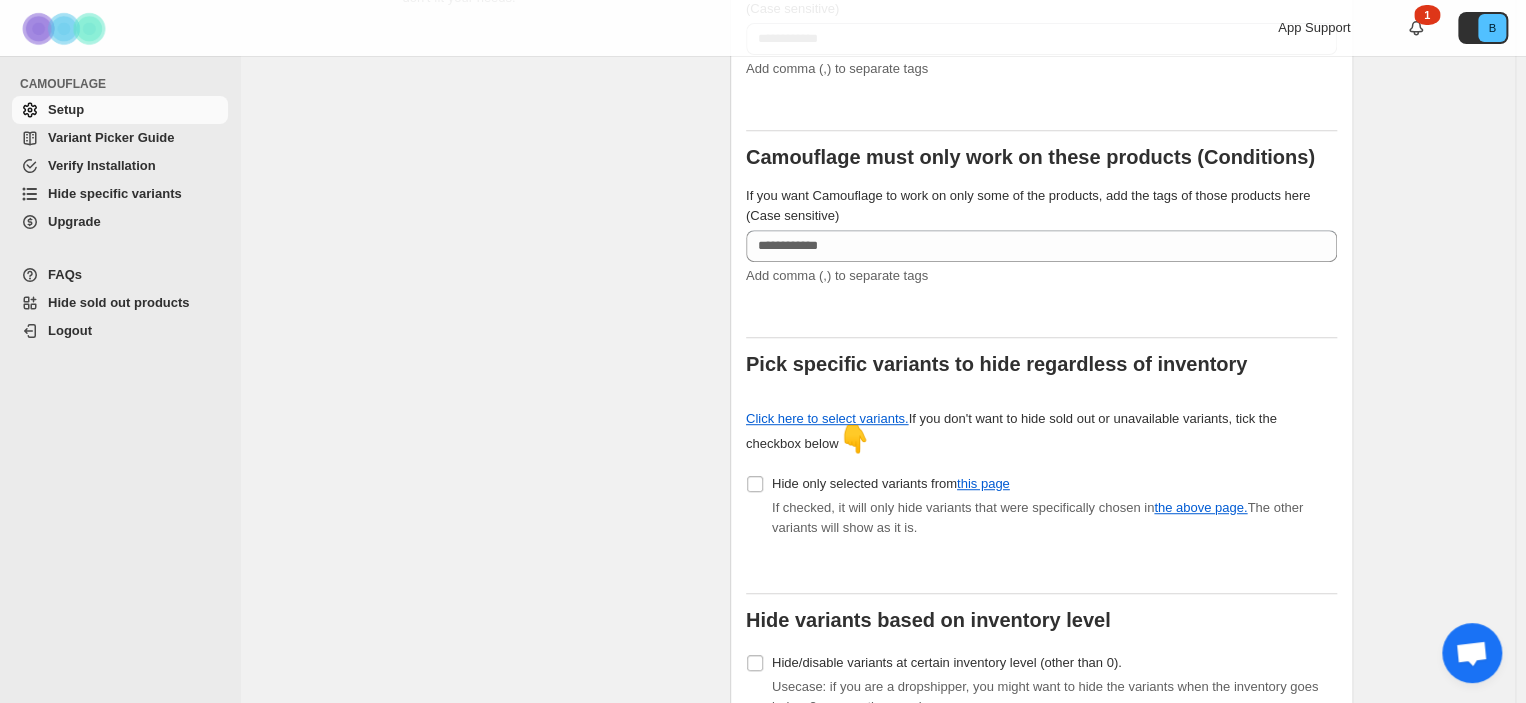 scroll, scrollTop: 400, scrollLeft: 0, axis: vertical 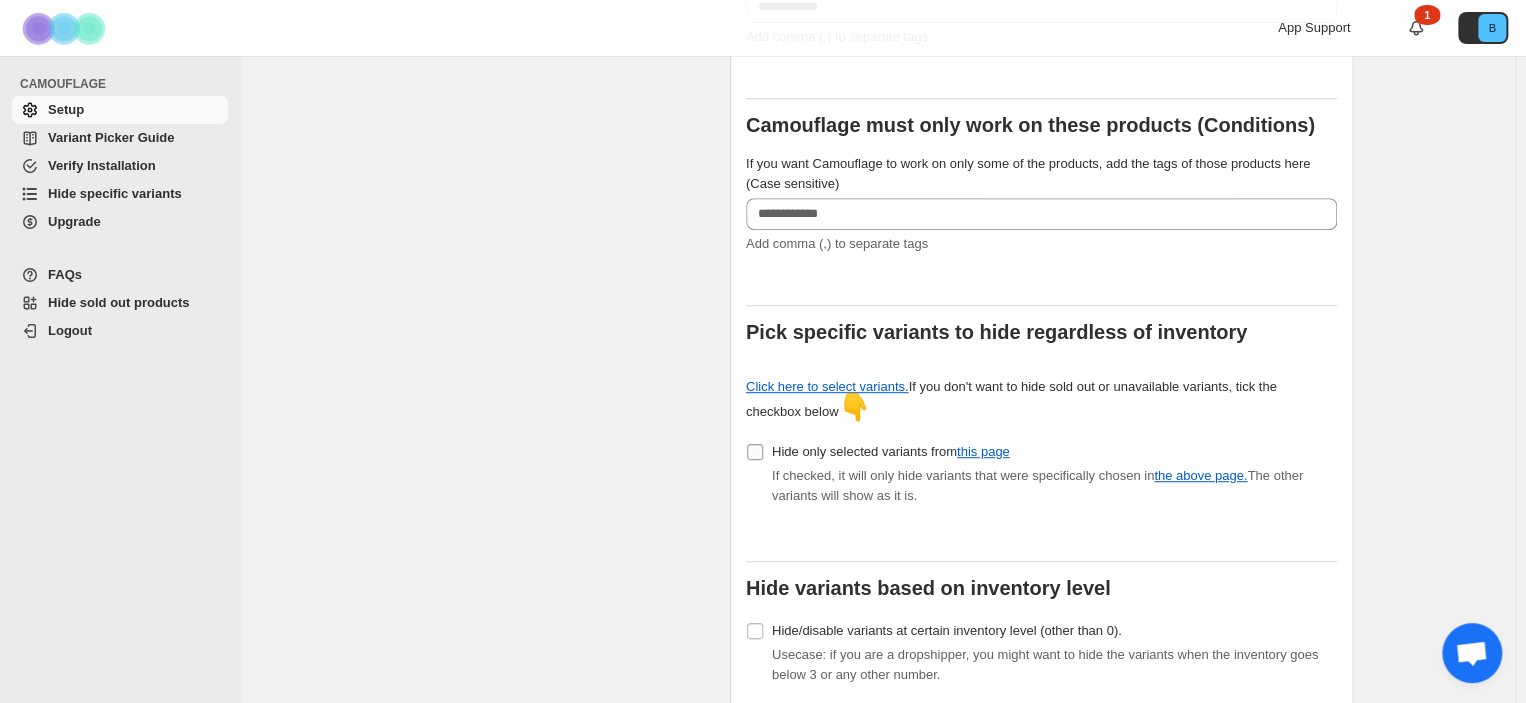 click on "Hide only selected variants from  this page" at bounding box center [891, 451] 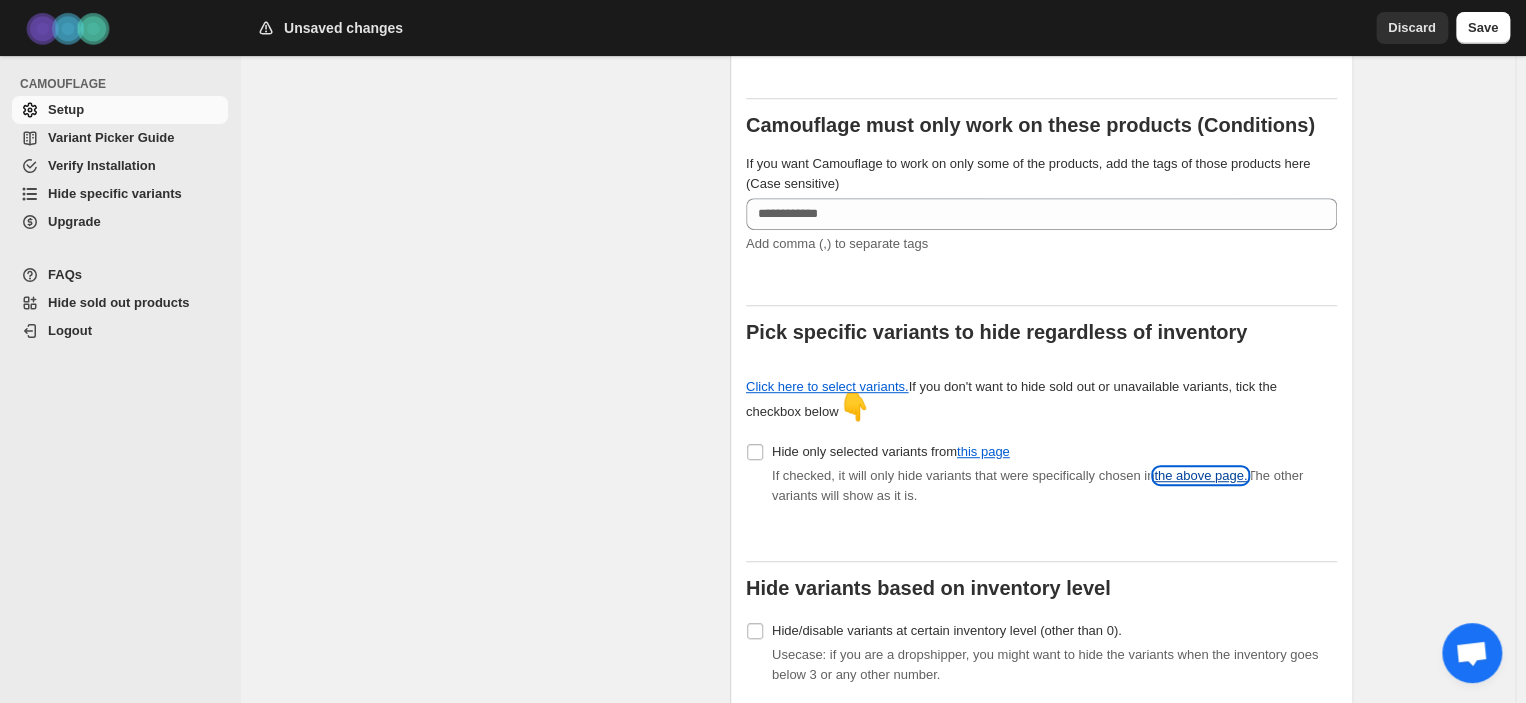 click on "the above page." at bounding box center [1200, 475] 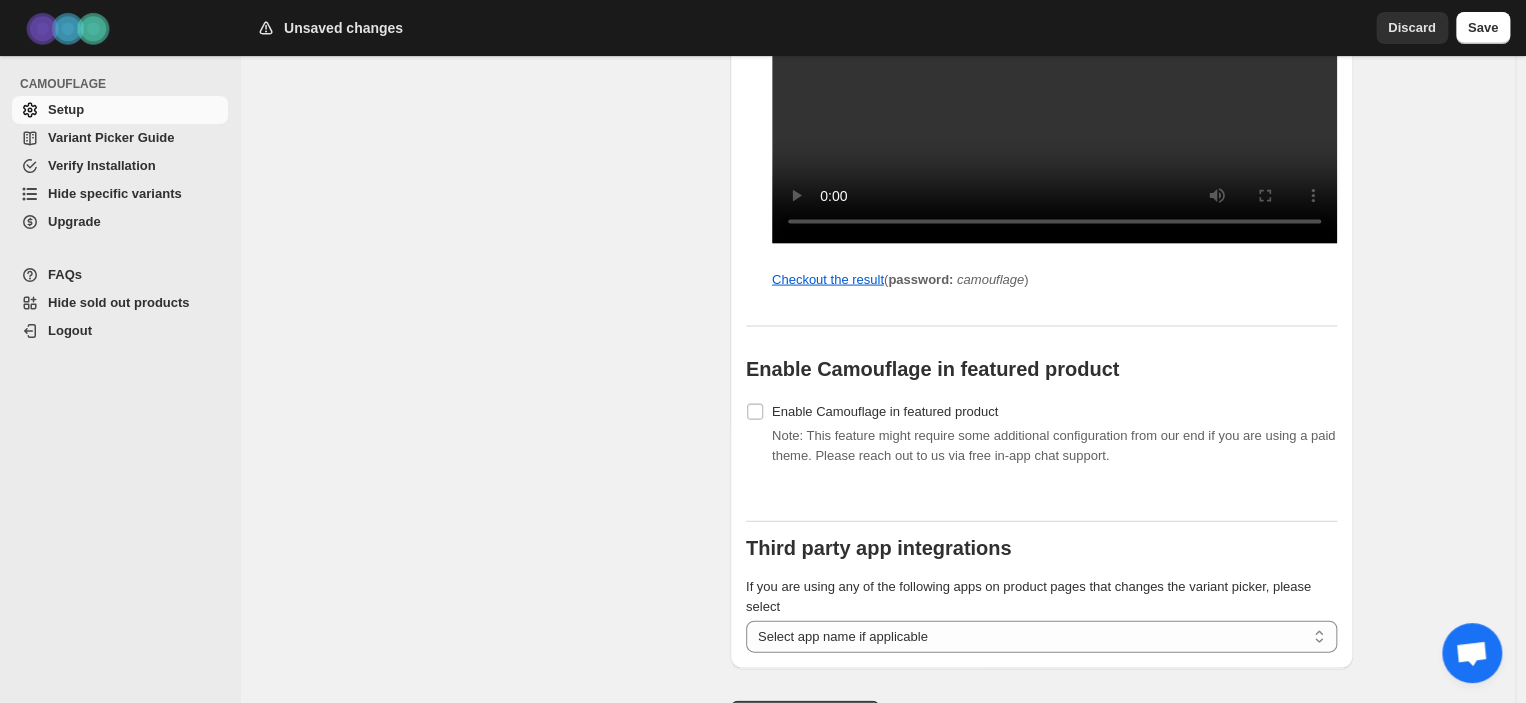 scroll, scrollTop: 2000, scrollLeft: 0, axis: vertical 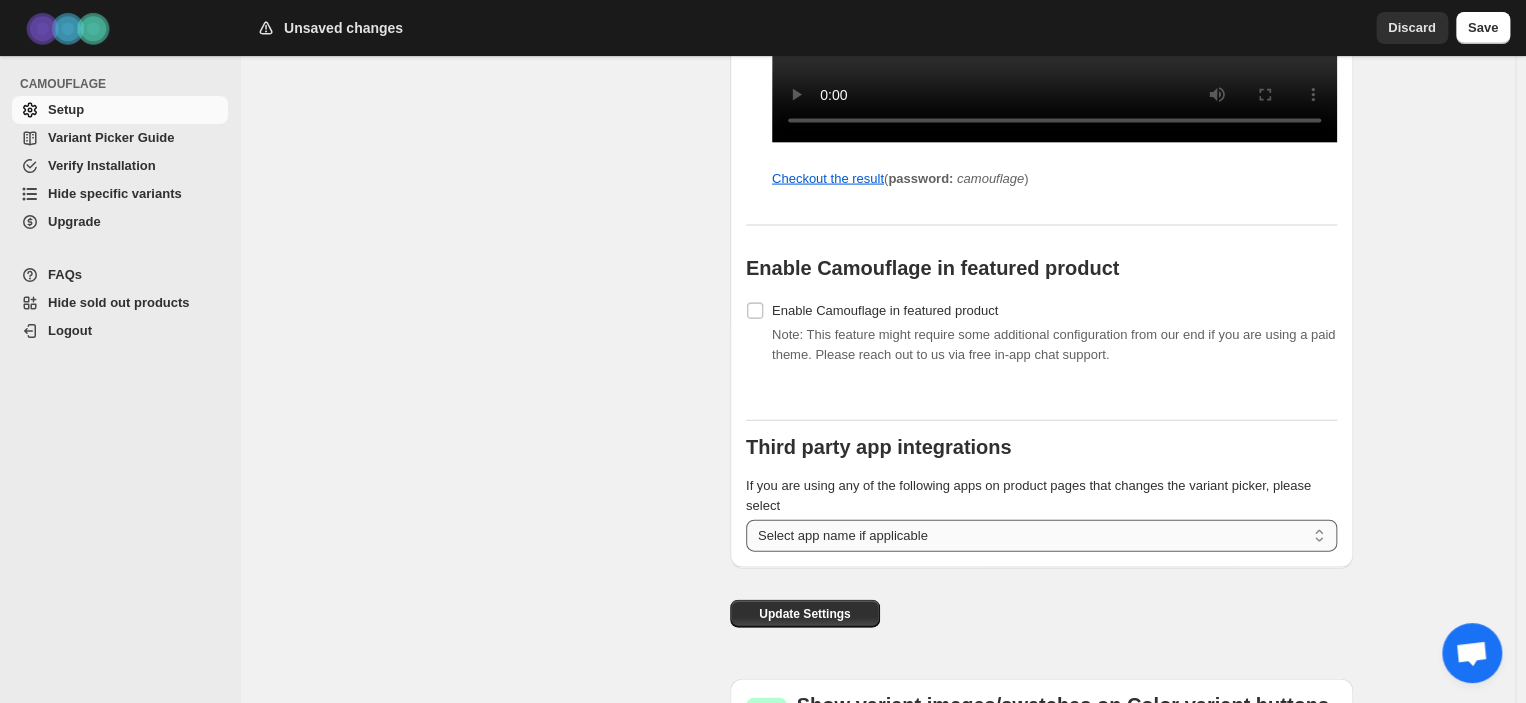 click on "**********" at bounding box center [1041, 536] 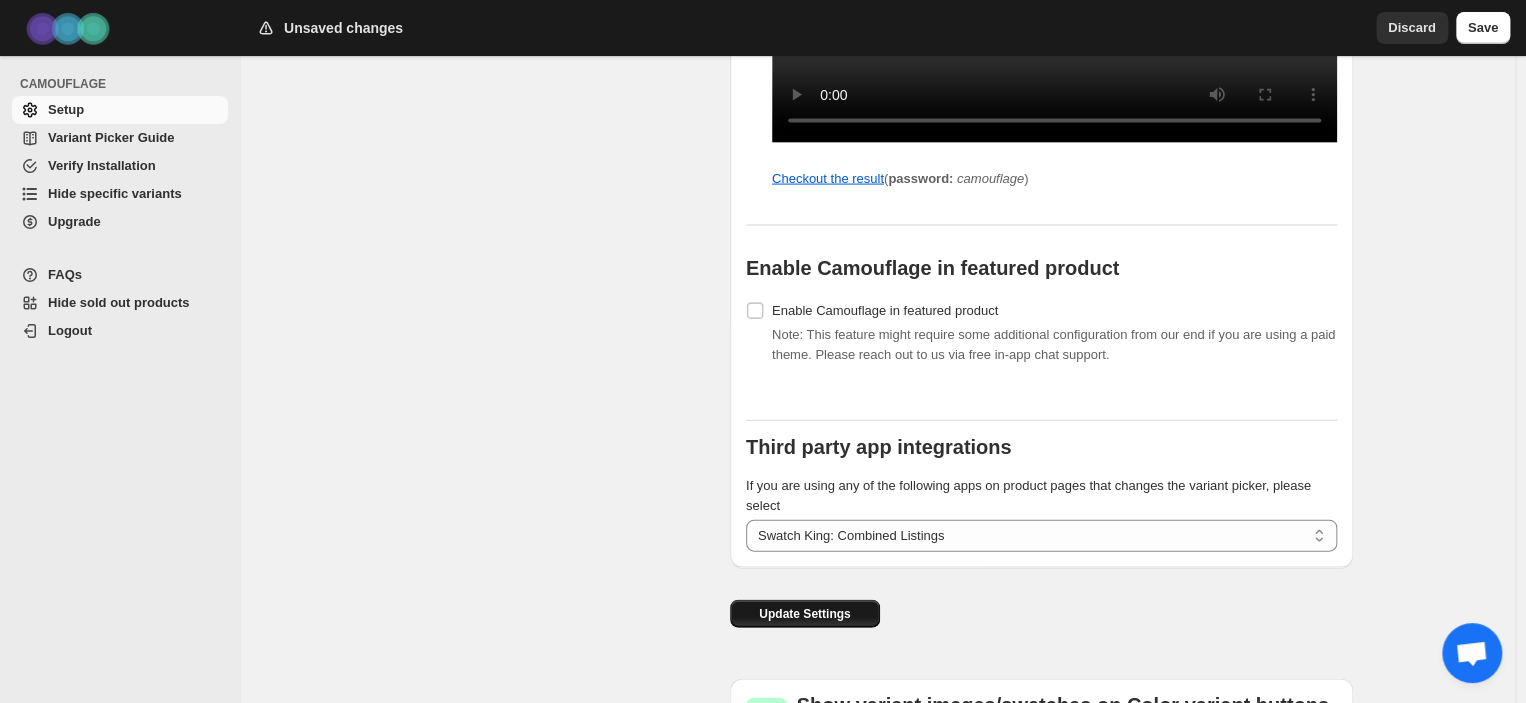 click on "Update Settings" at bounding box center [805, 614] 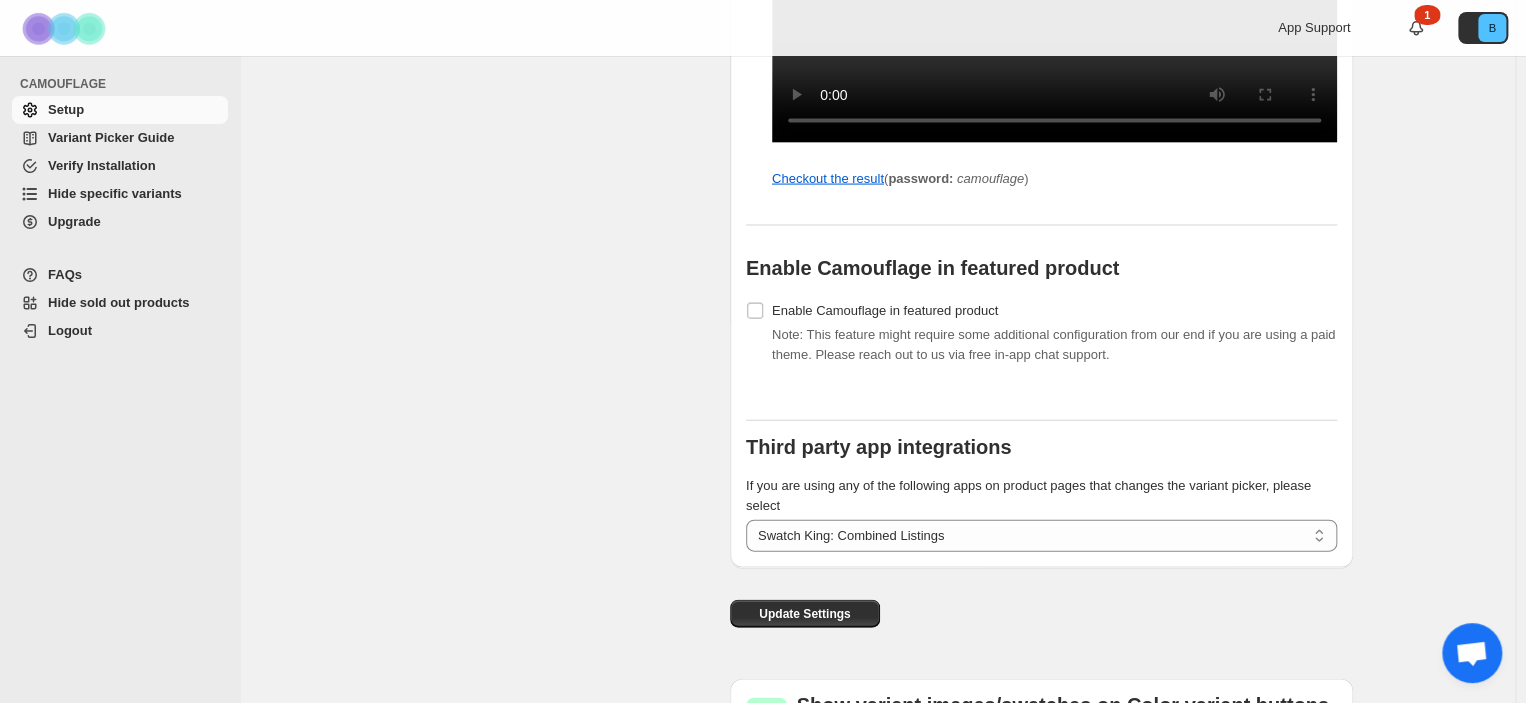 scroll, scrollTop: 0, scrollLeft: 0, axis: both 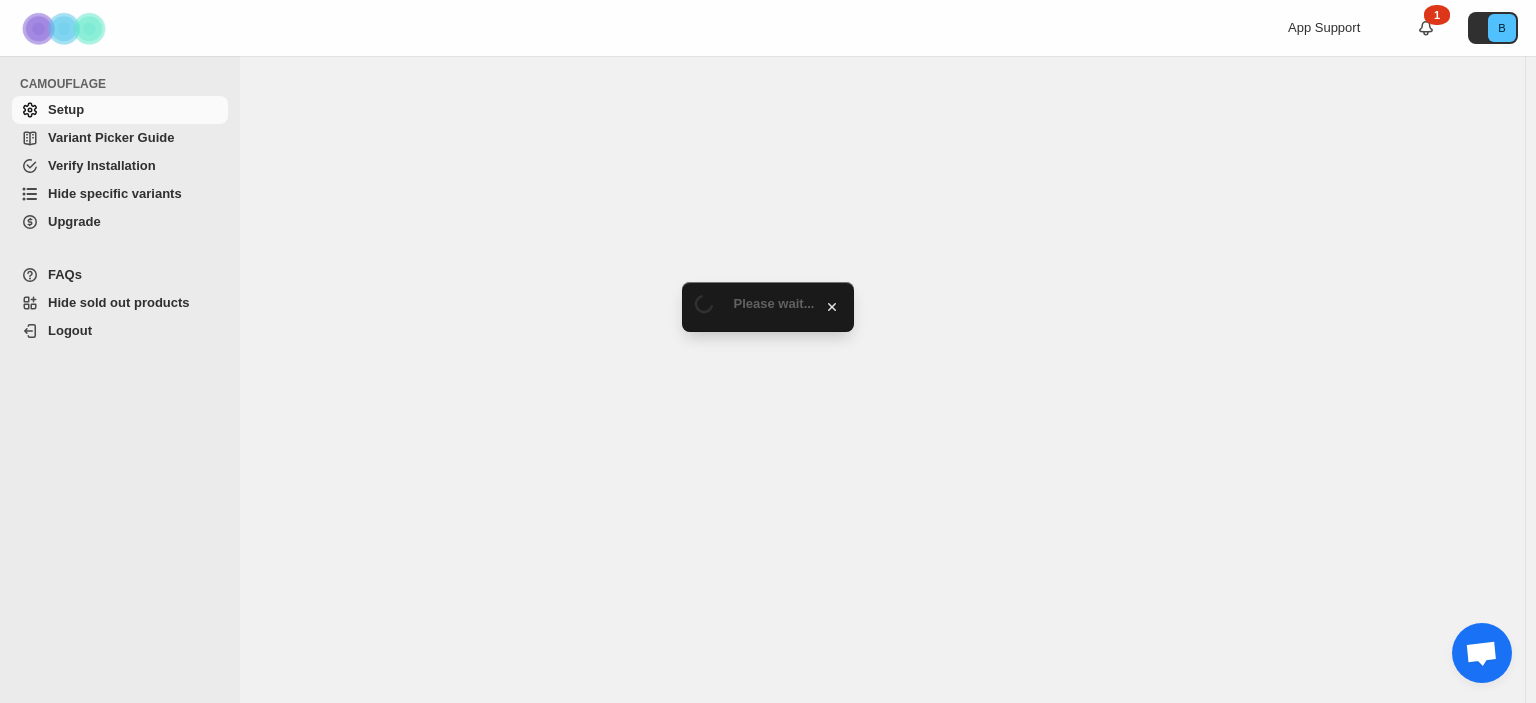 select on "**********" 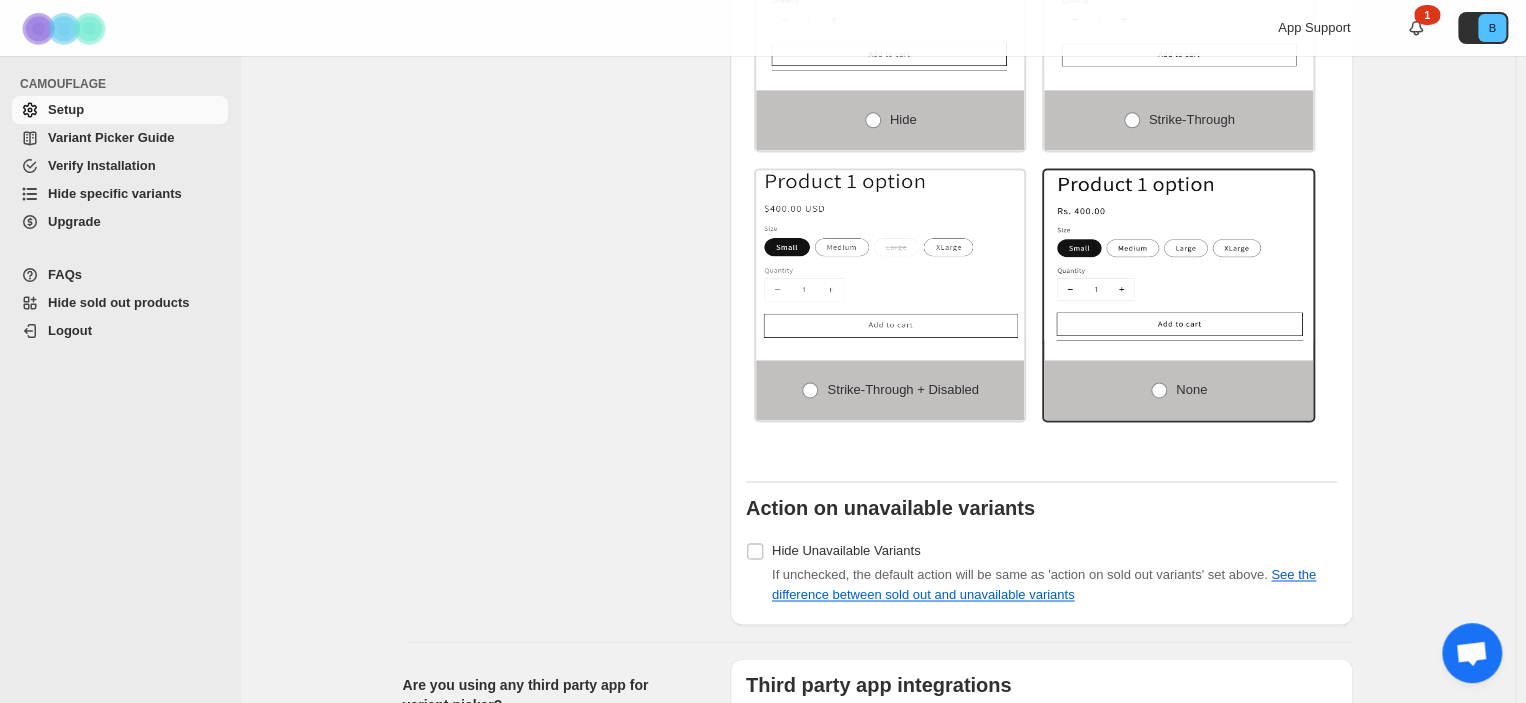 scroll, scrollTop: 1562, scrollLeft: 0, axis: vertical 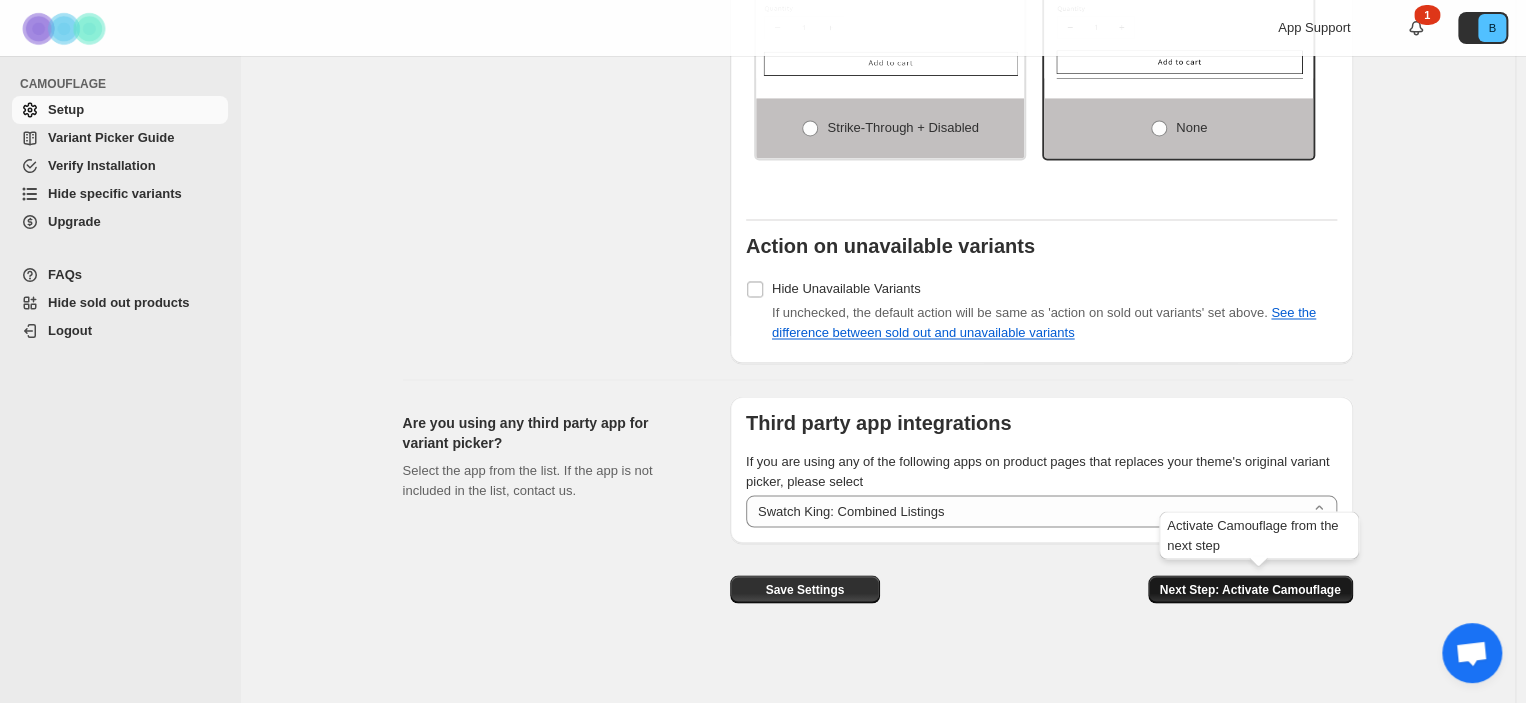 click on "Next Step: Activate Camouflage" at bounding box center (1250, 589) 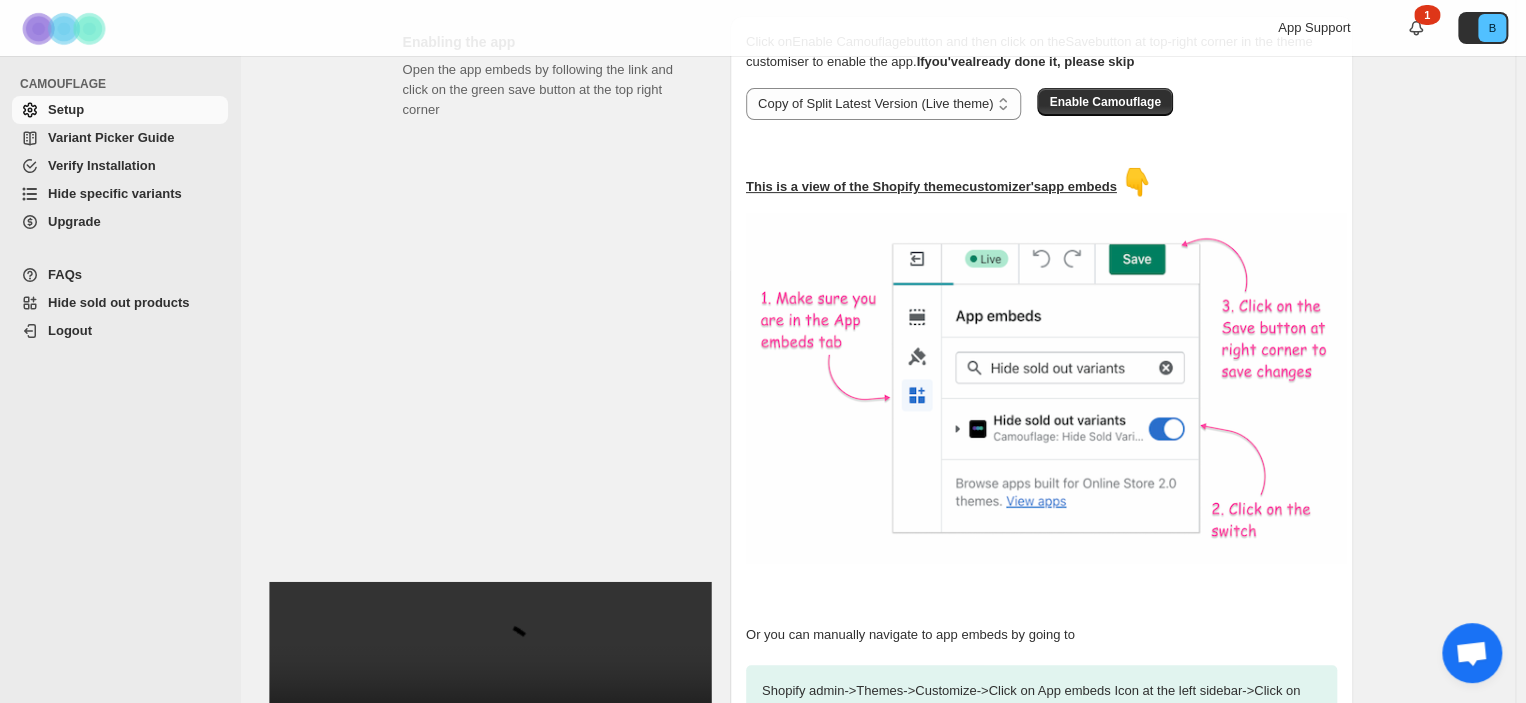 scroll, scrollTop: 483, scrollLeft: 0, axis: vertical 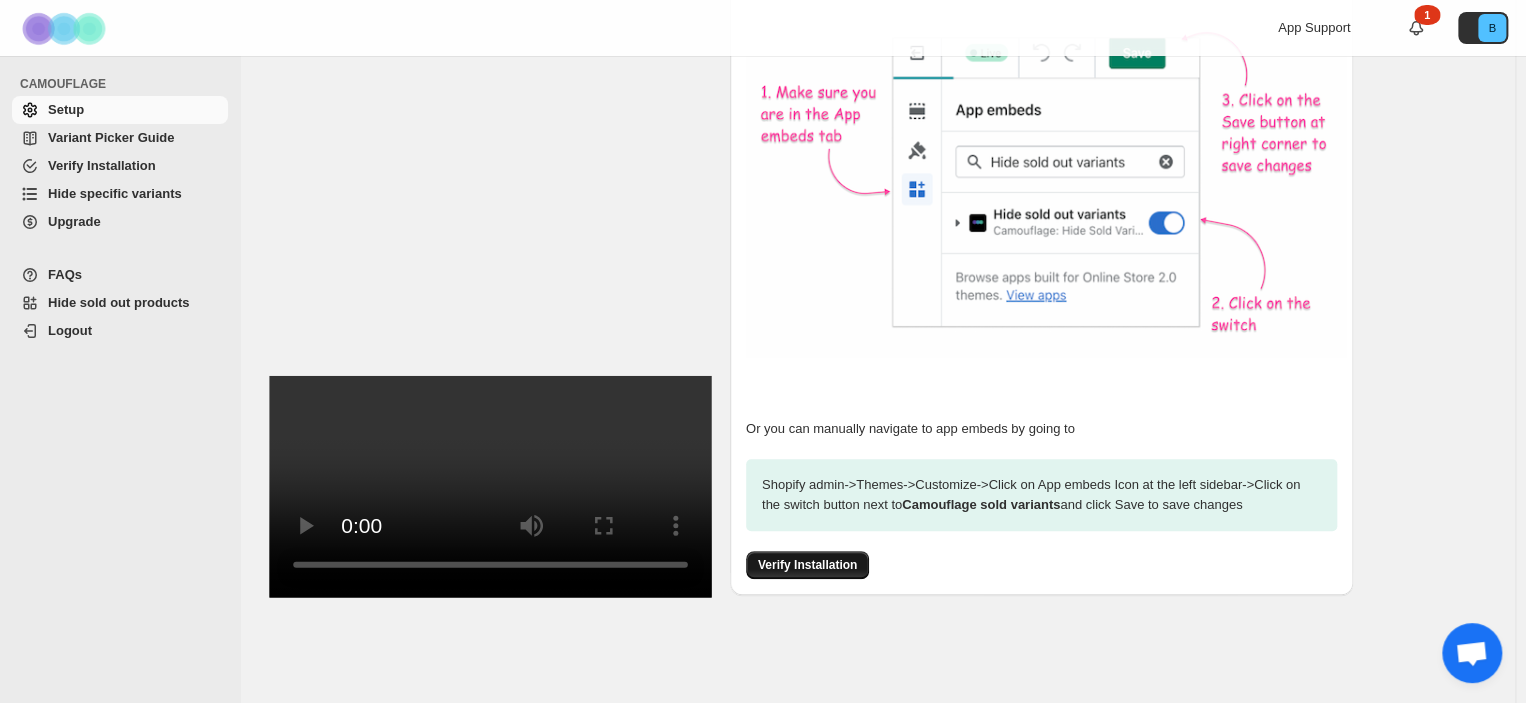 click on "Verify Installation" at bounding box center [807, 565] 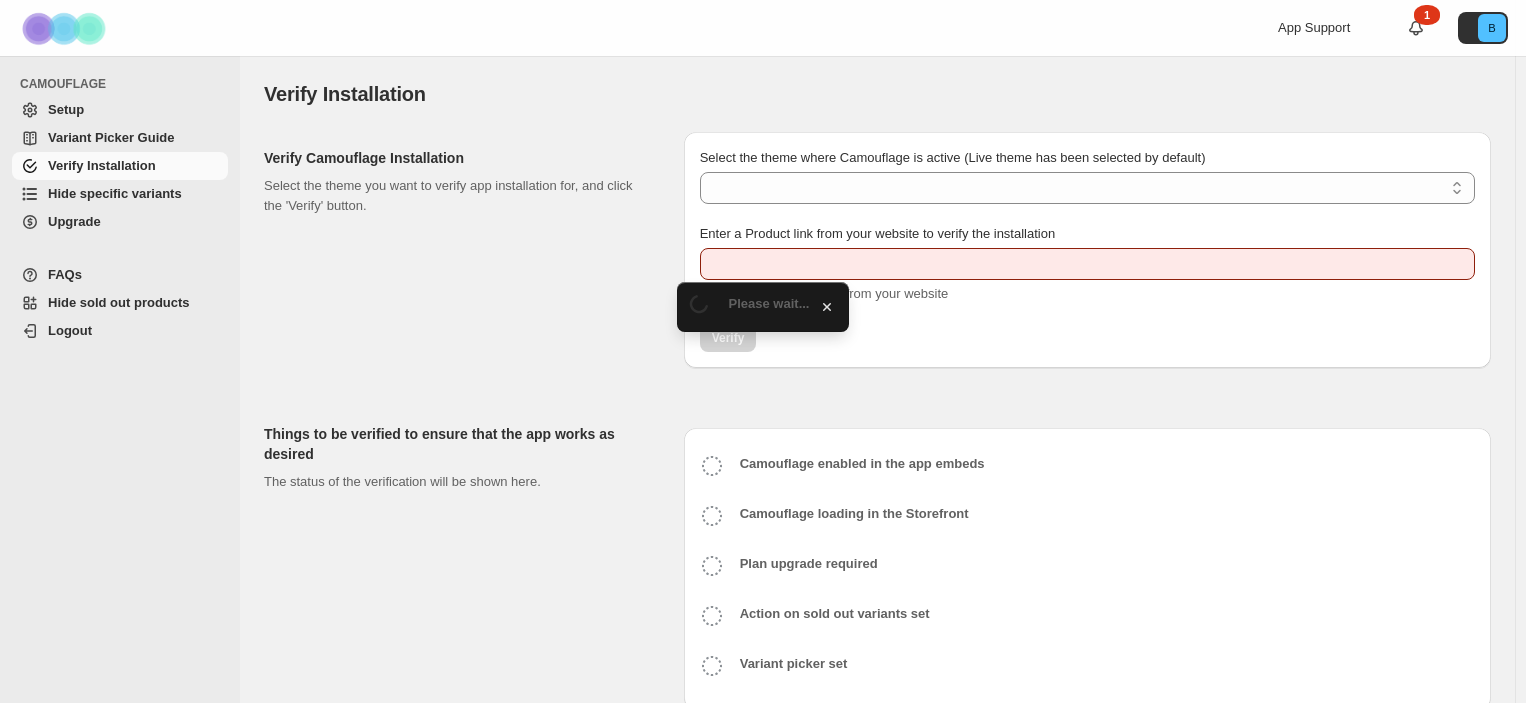 scroll, scrollTop: 0, scrollLeft: 0, axis: both 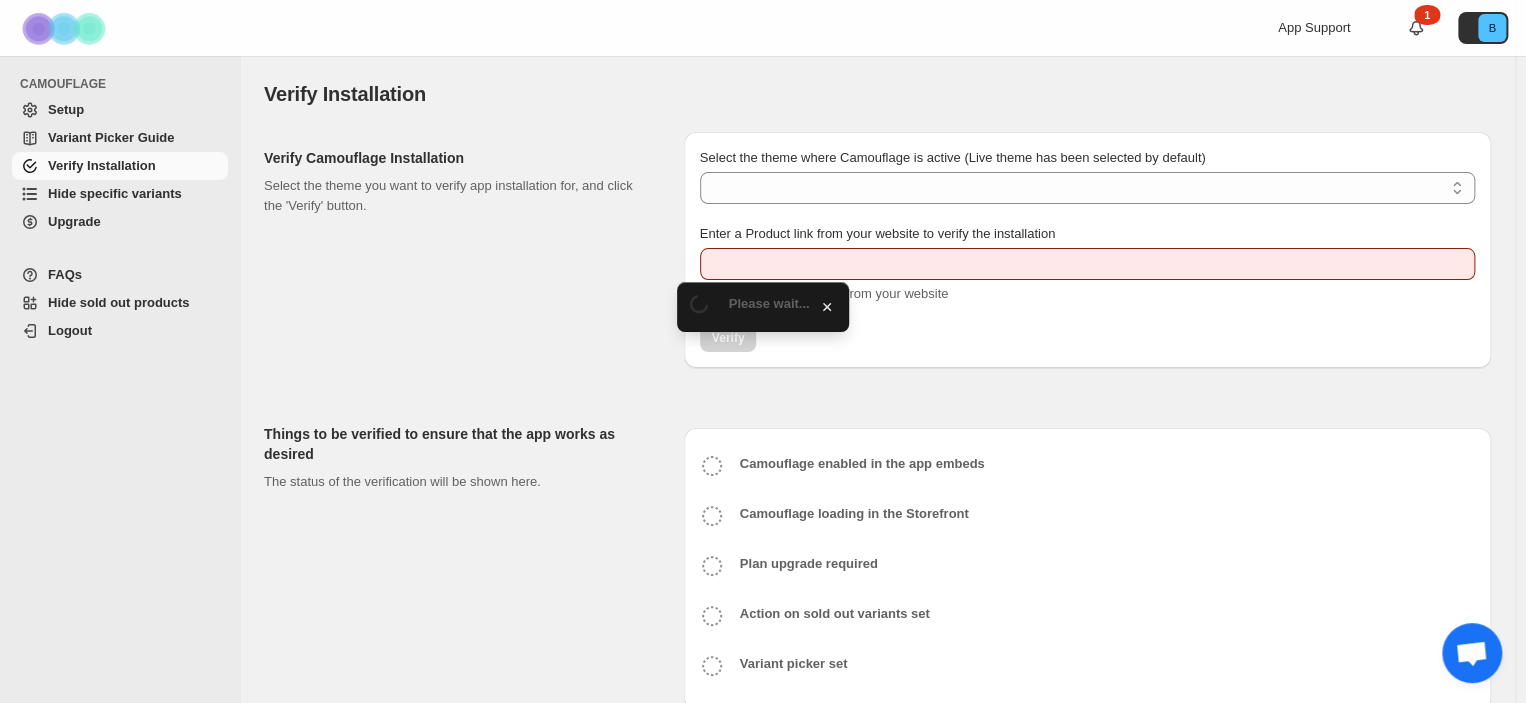 type on "**********" 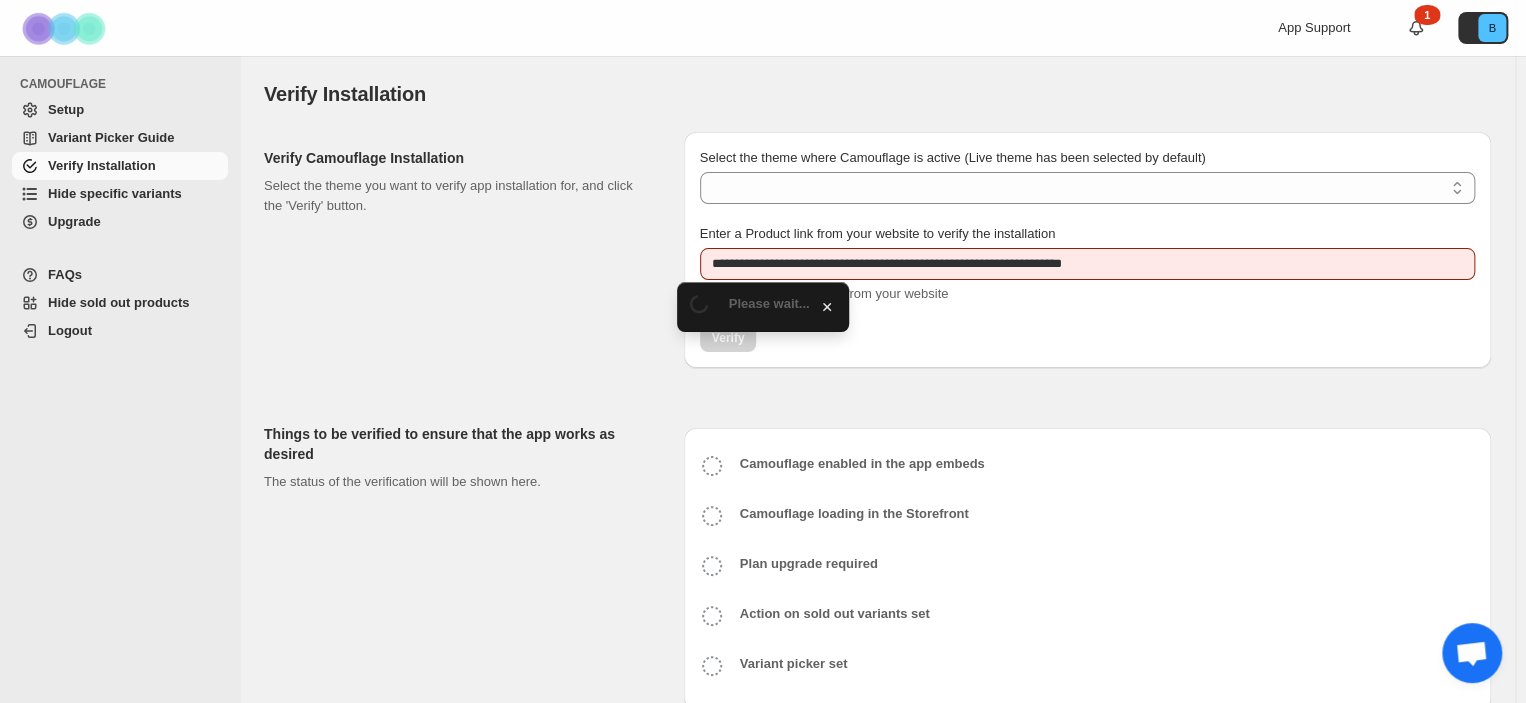 select on "**********" 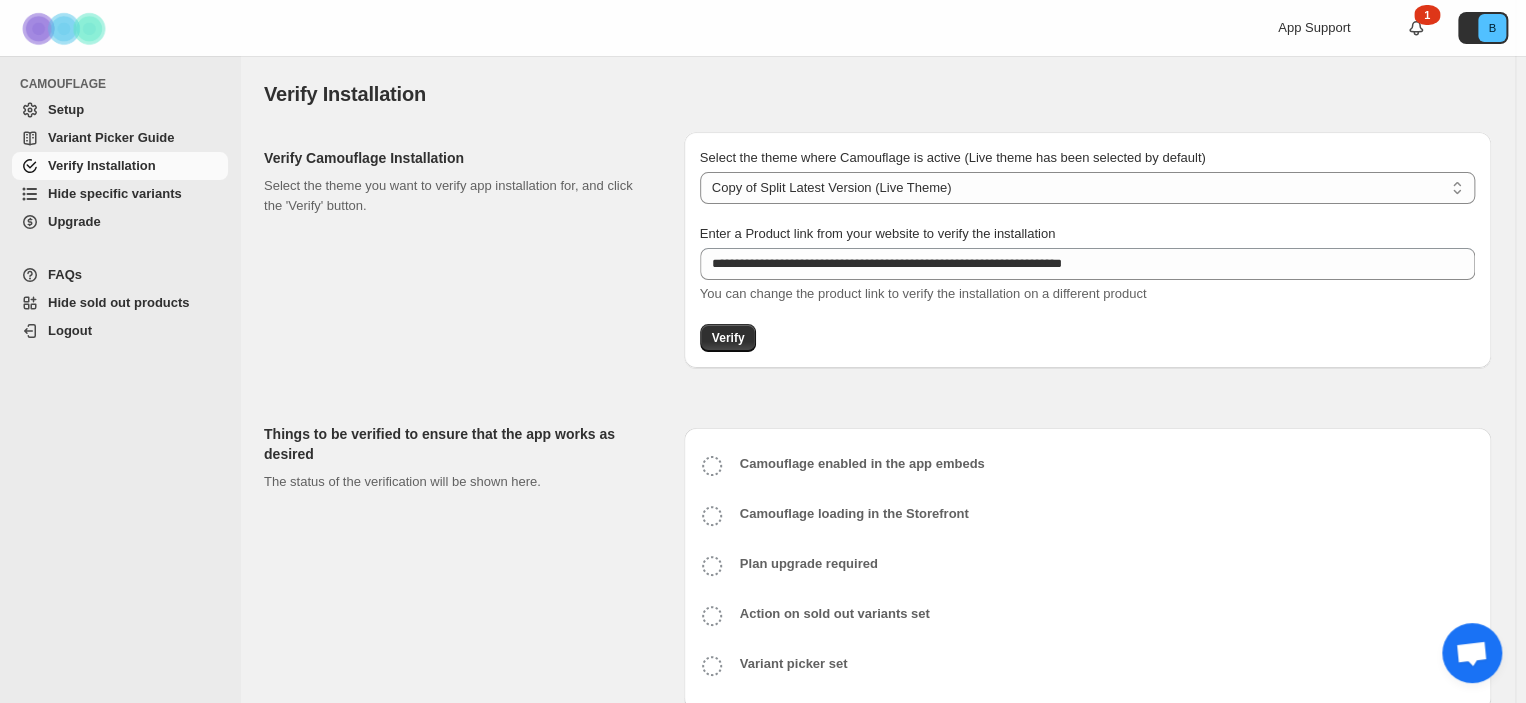 scroll, scrollTop: 40, scrollLeft: 0, axis: vertical 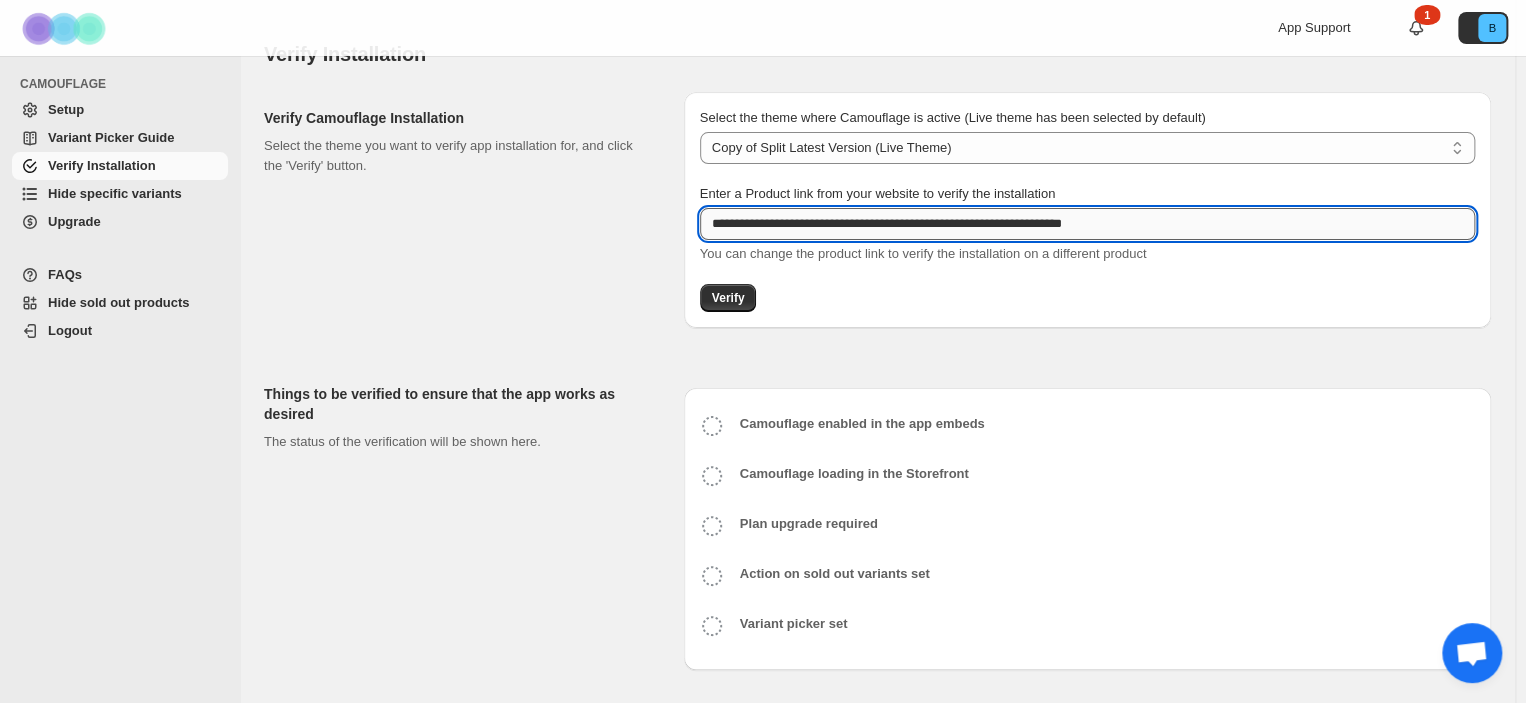 click on "**********" at bounding box center (1087, 224) 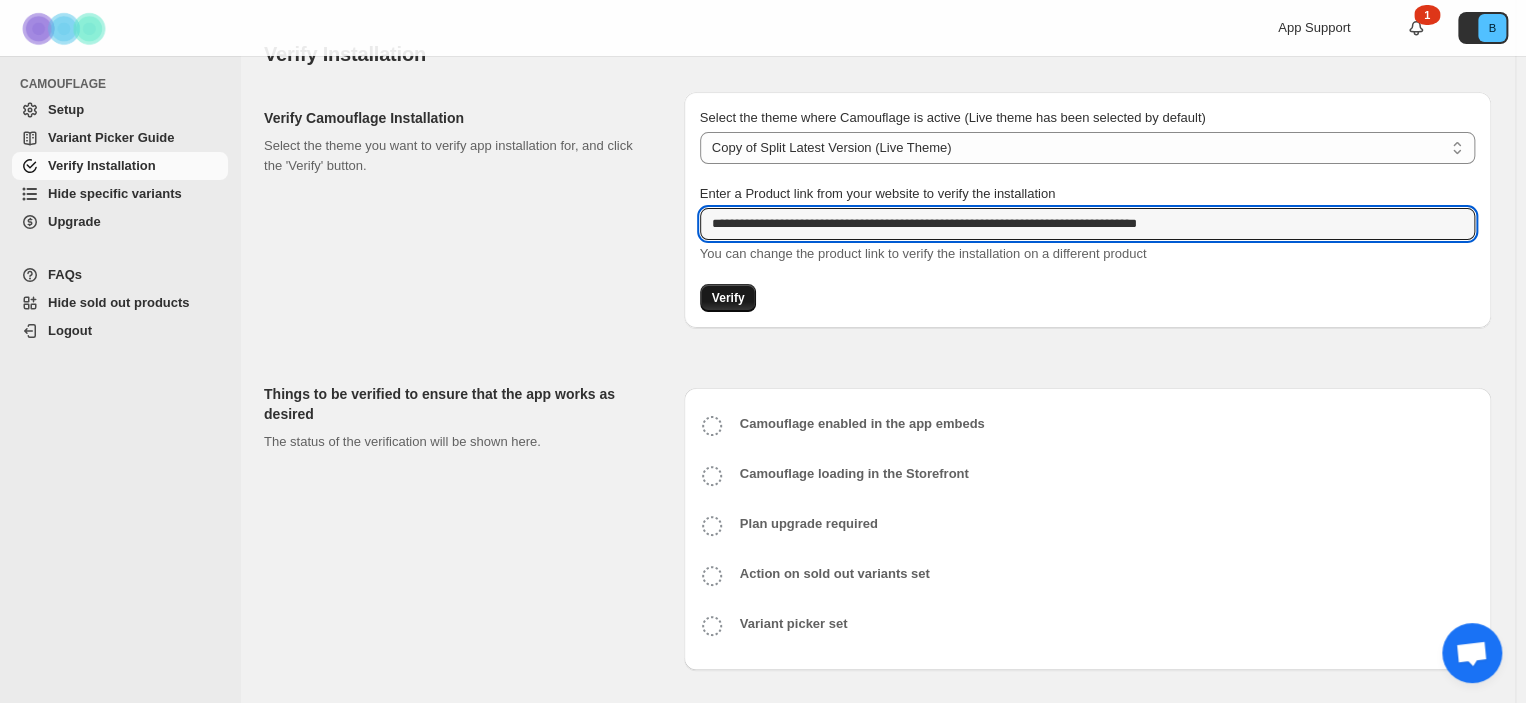 type on "**********" 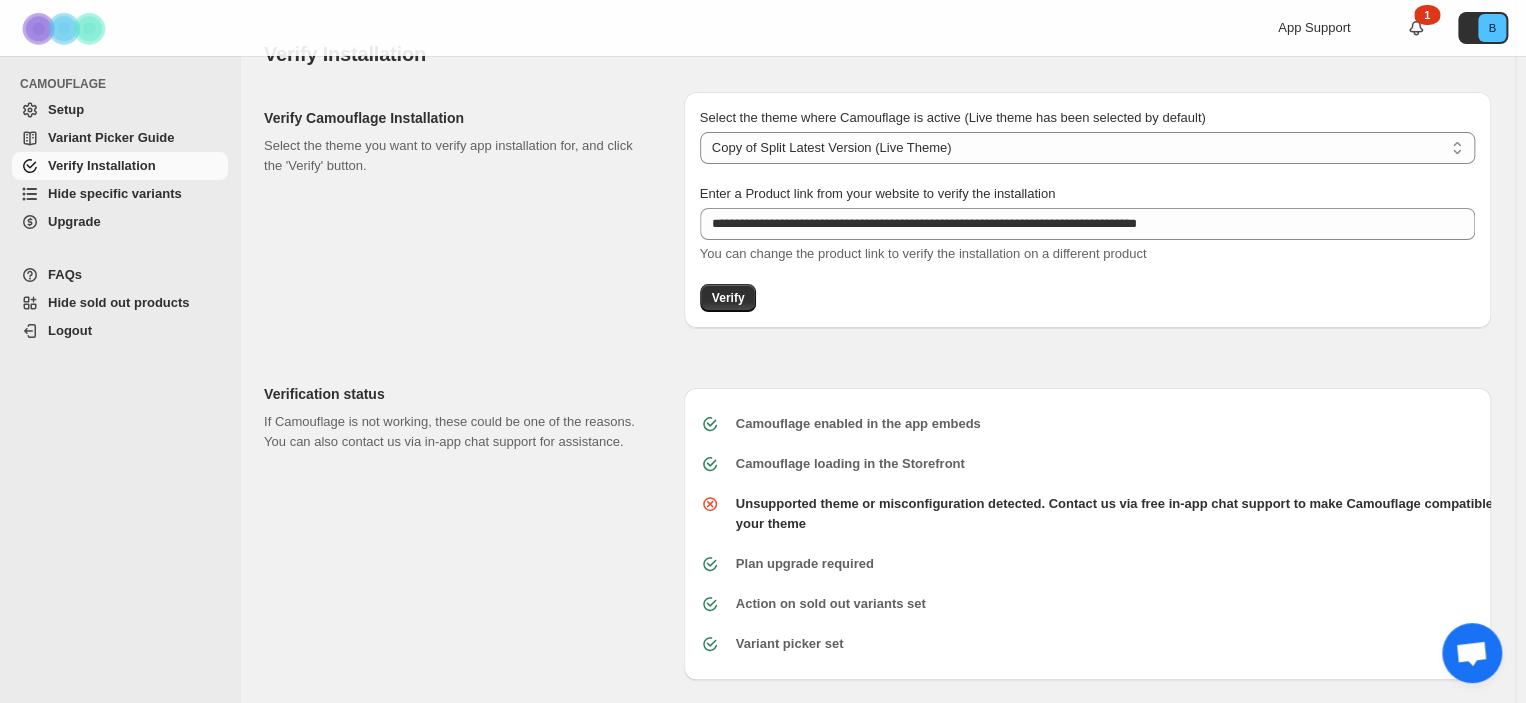 click at bounding box center [1471, 655] 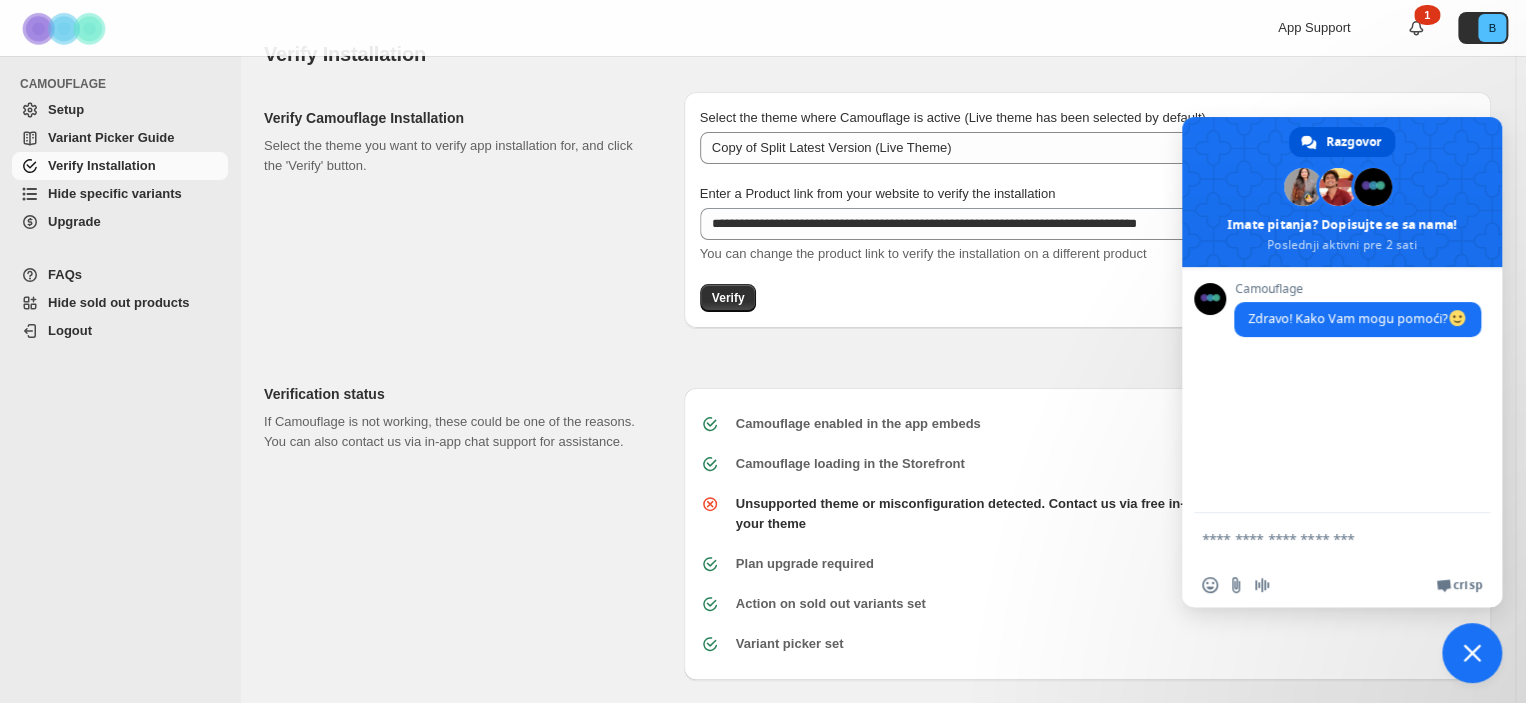 scroll, scrollTop: 0, scrollLeft: 0, axis: both 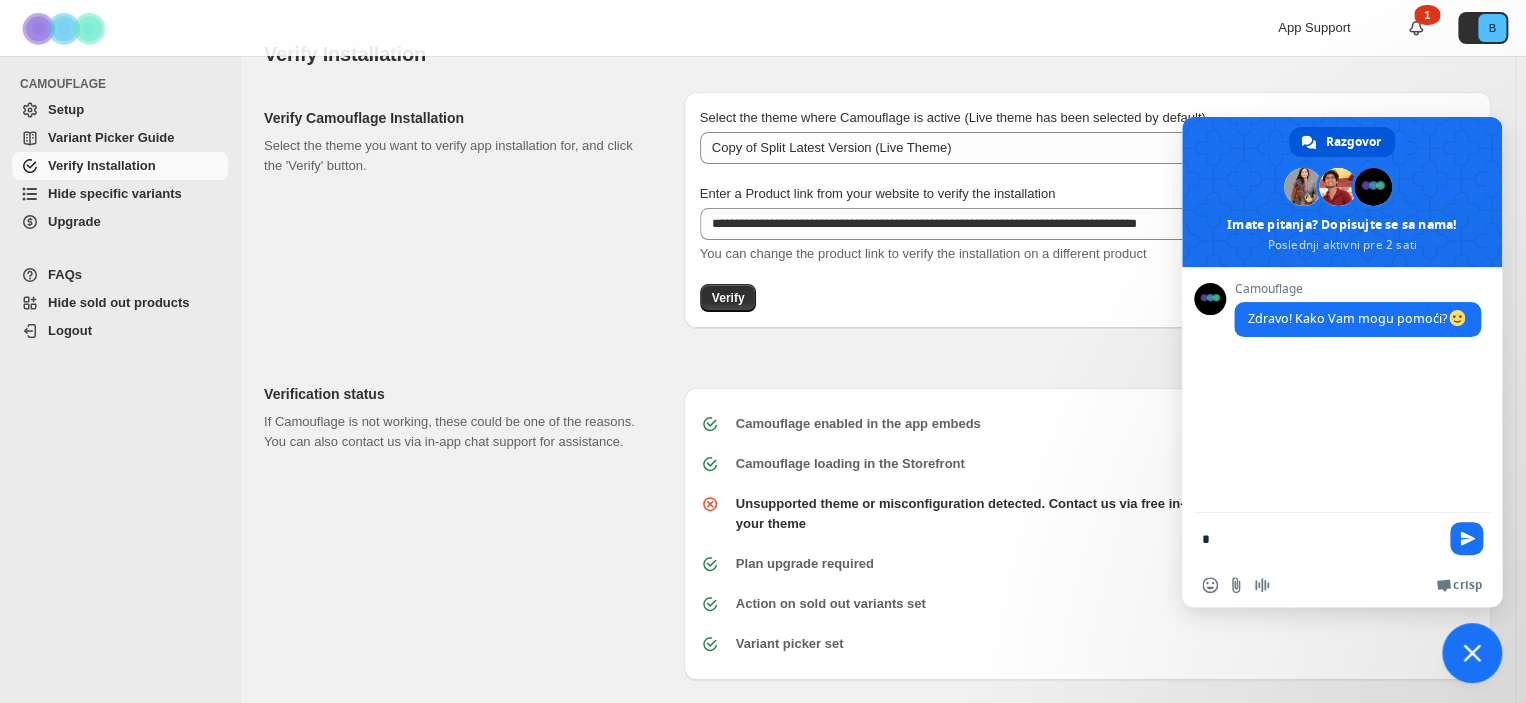 type on "**" 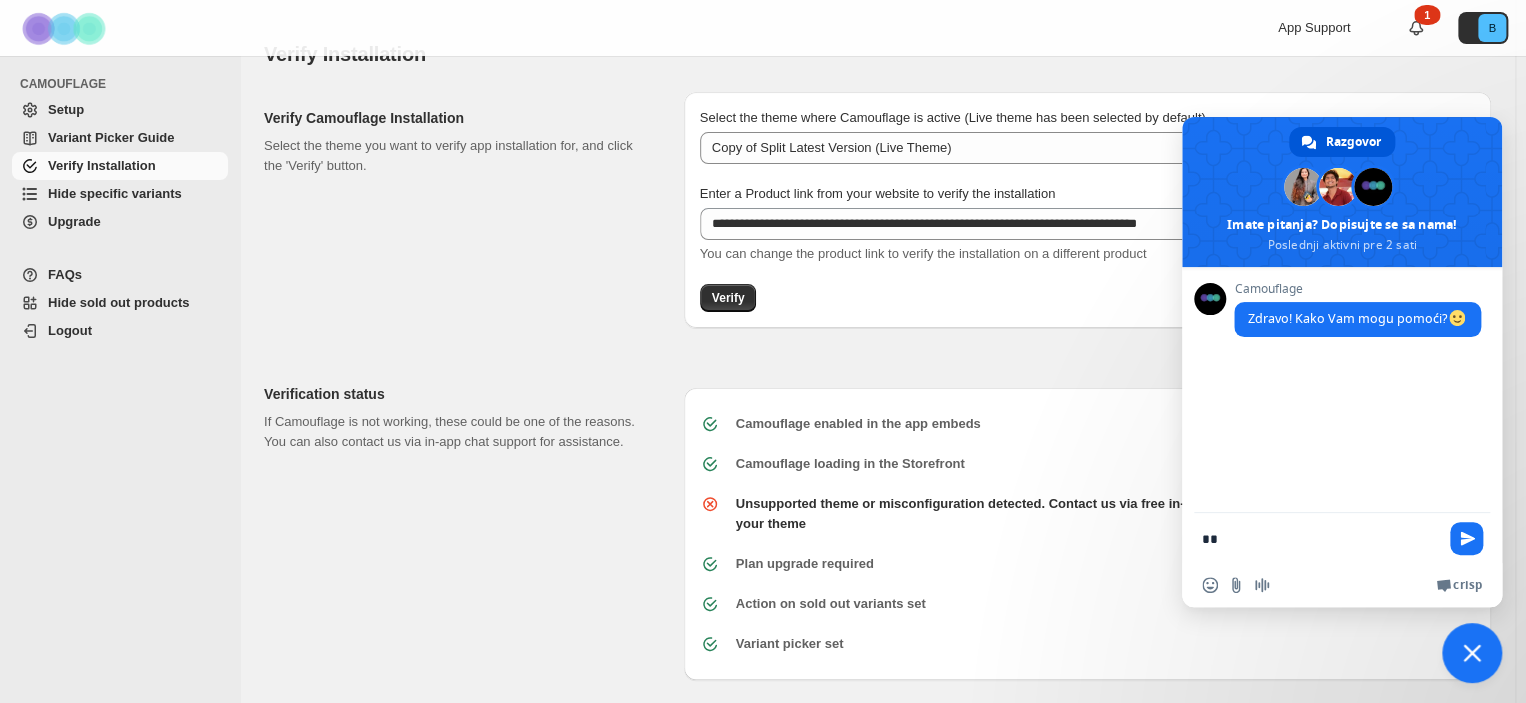 type 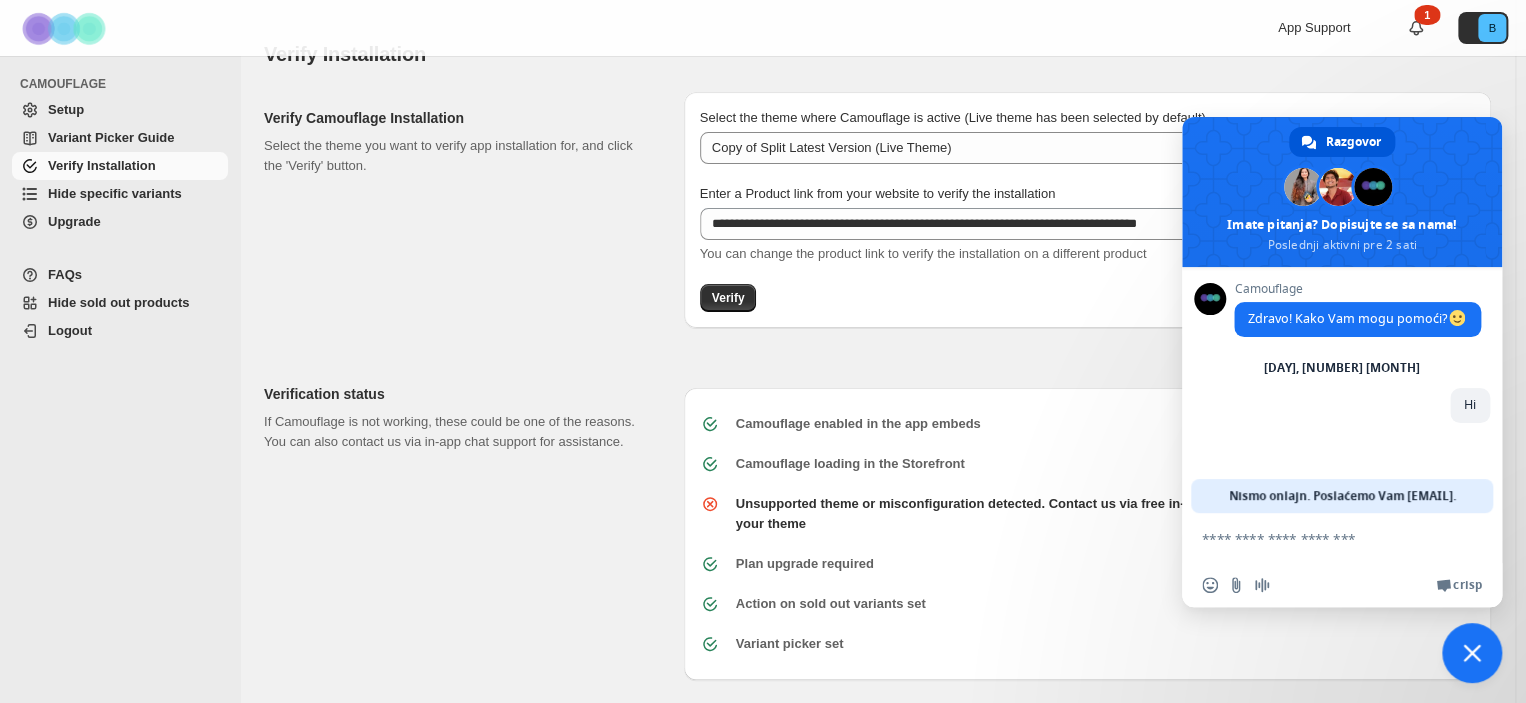click at bounding box center [1472, 653] 